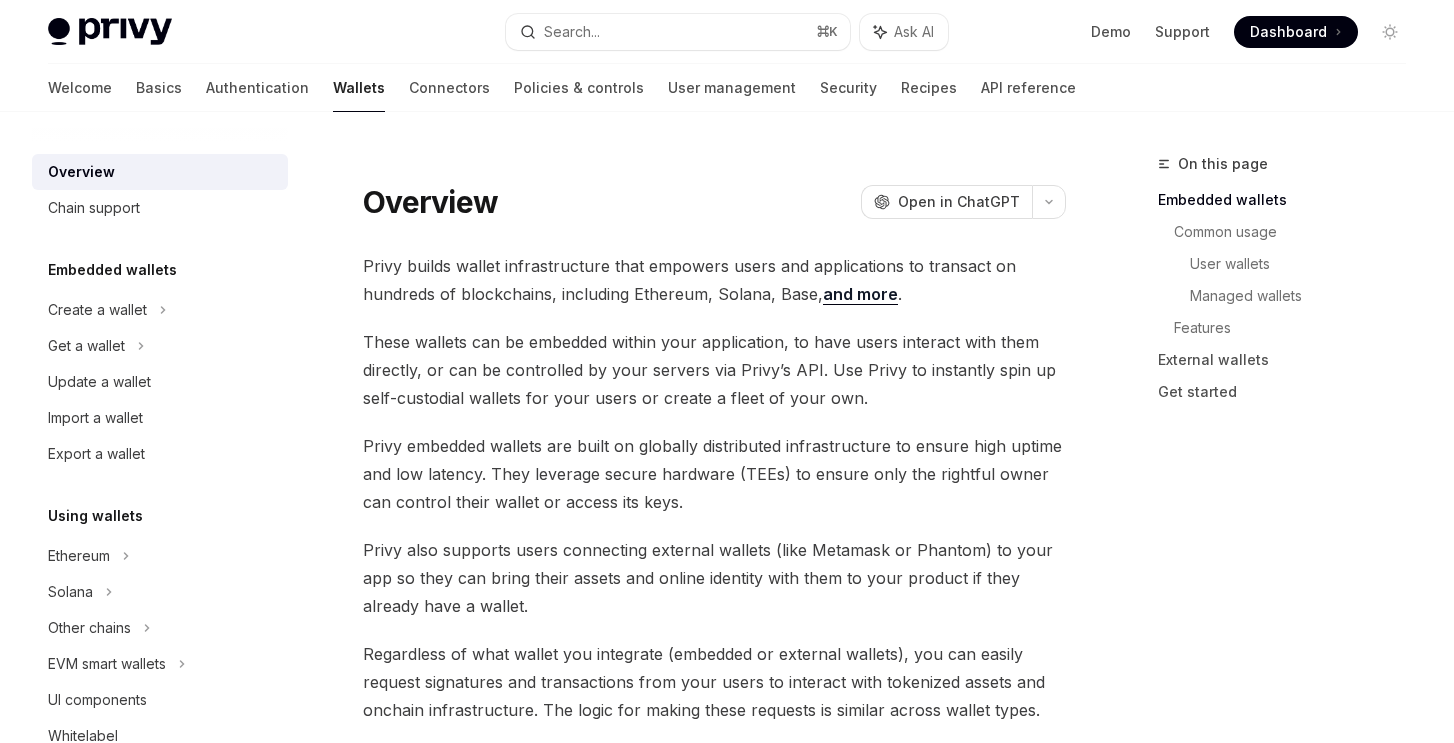 scroll, scrollTop: 0, scrollLeft: 0, axis: both 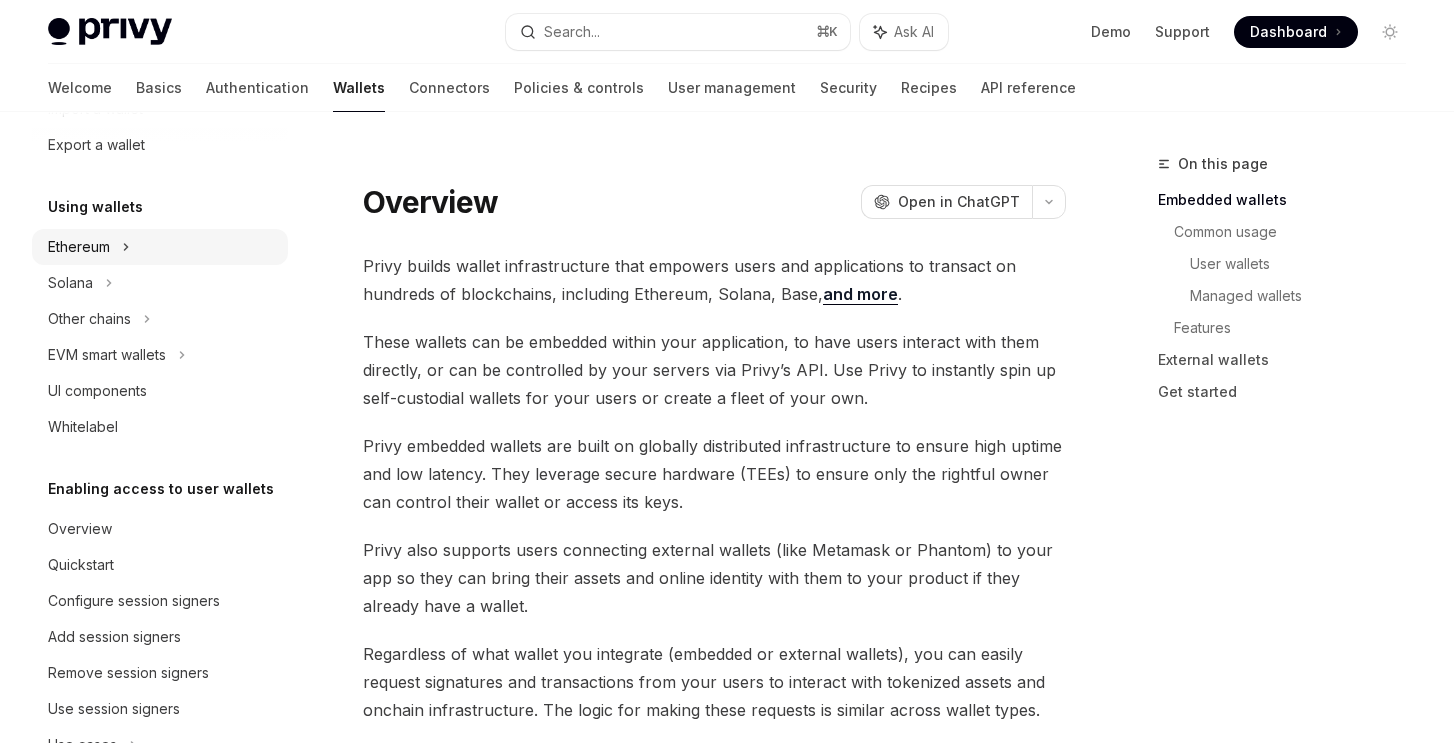 click on "Ethereum" at bounding box center [160, 1] 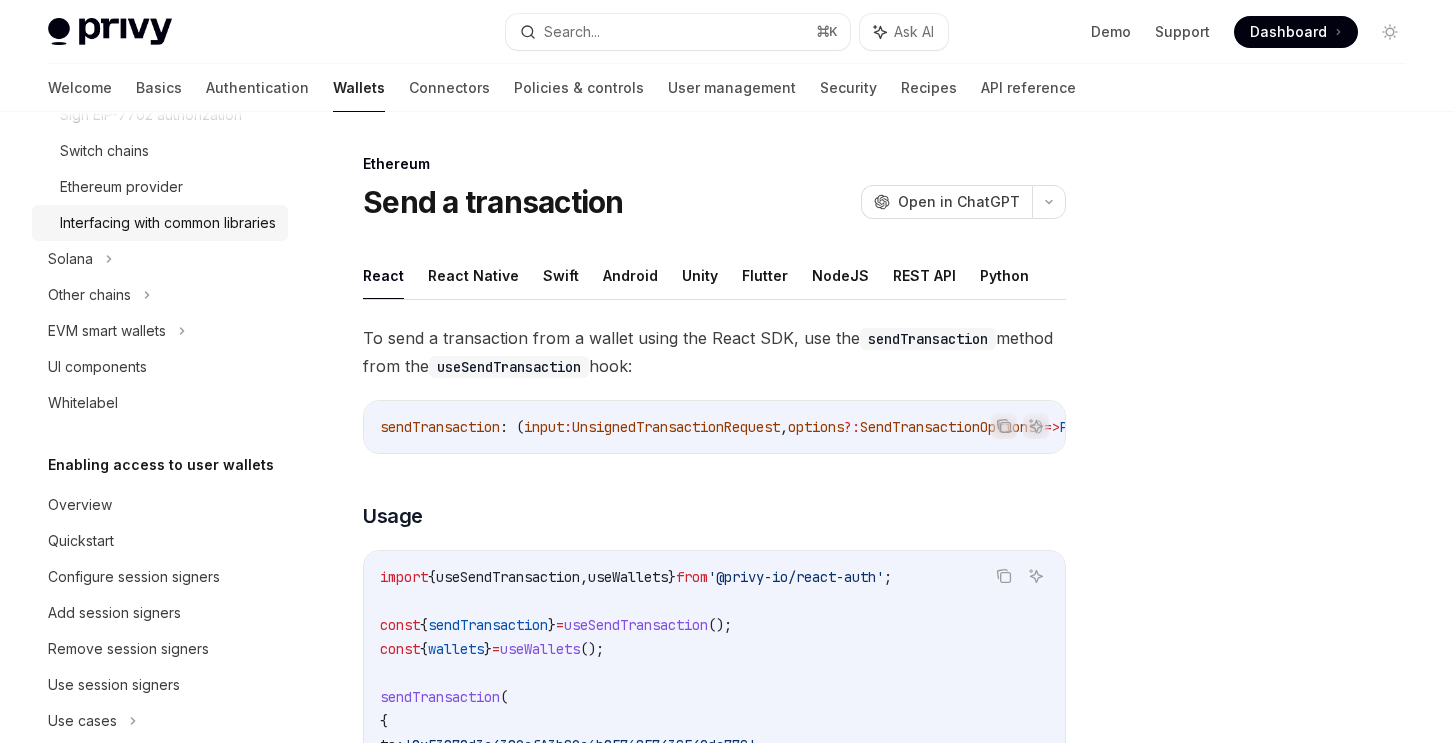 scroll, scrollTop: 702, scrollLeft: 0, axis: vertical 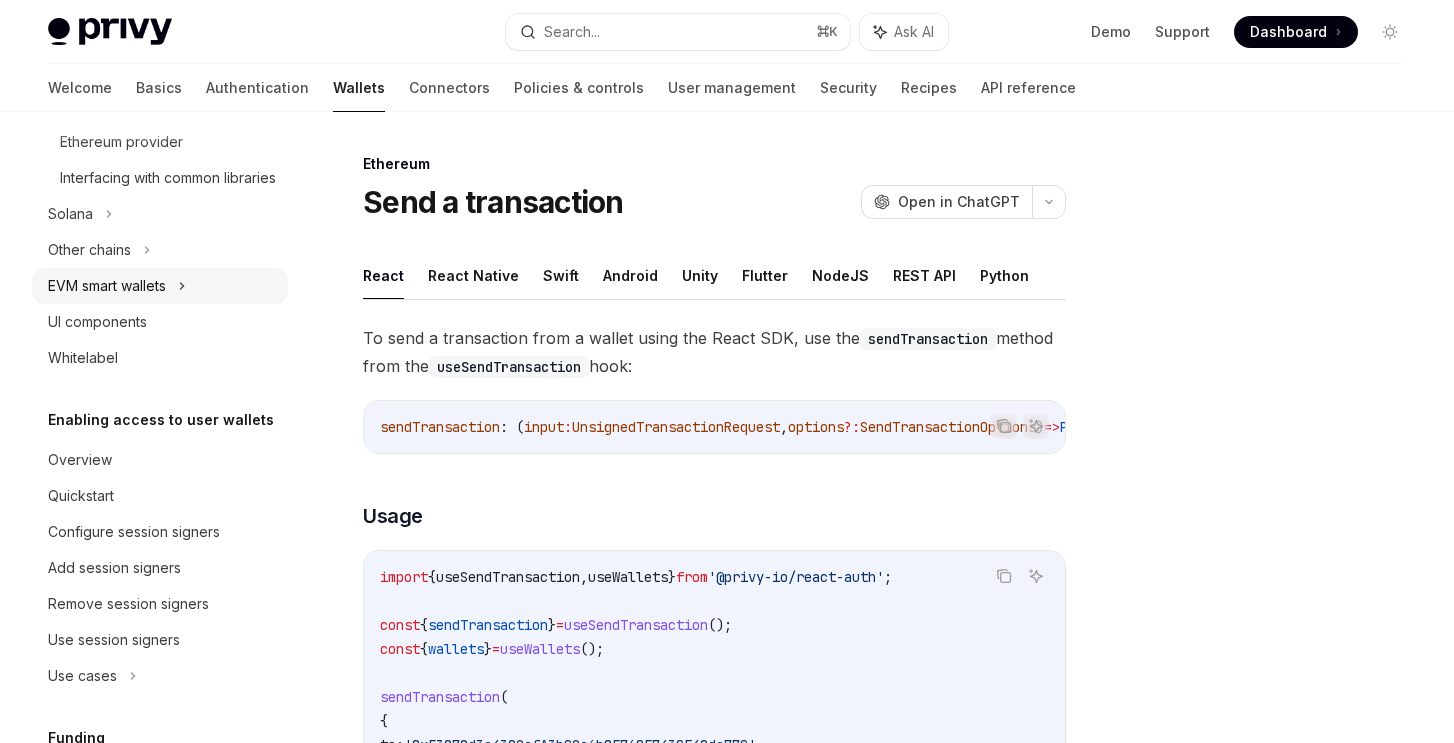 click on "EVM smart wallets" at bounding box center [160, 286] 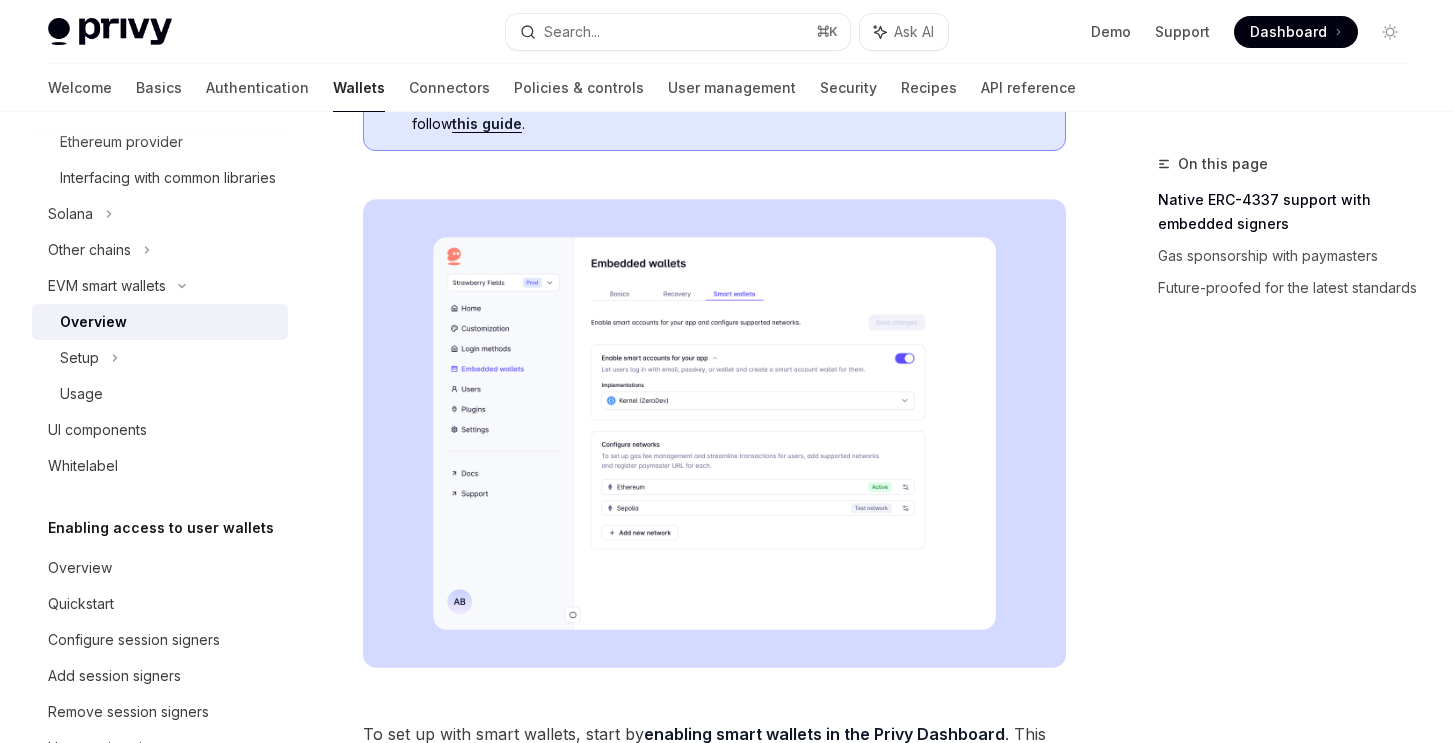 scroll, scrollTop: 429, scrollLeft: 0, axis: vertical 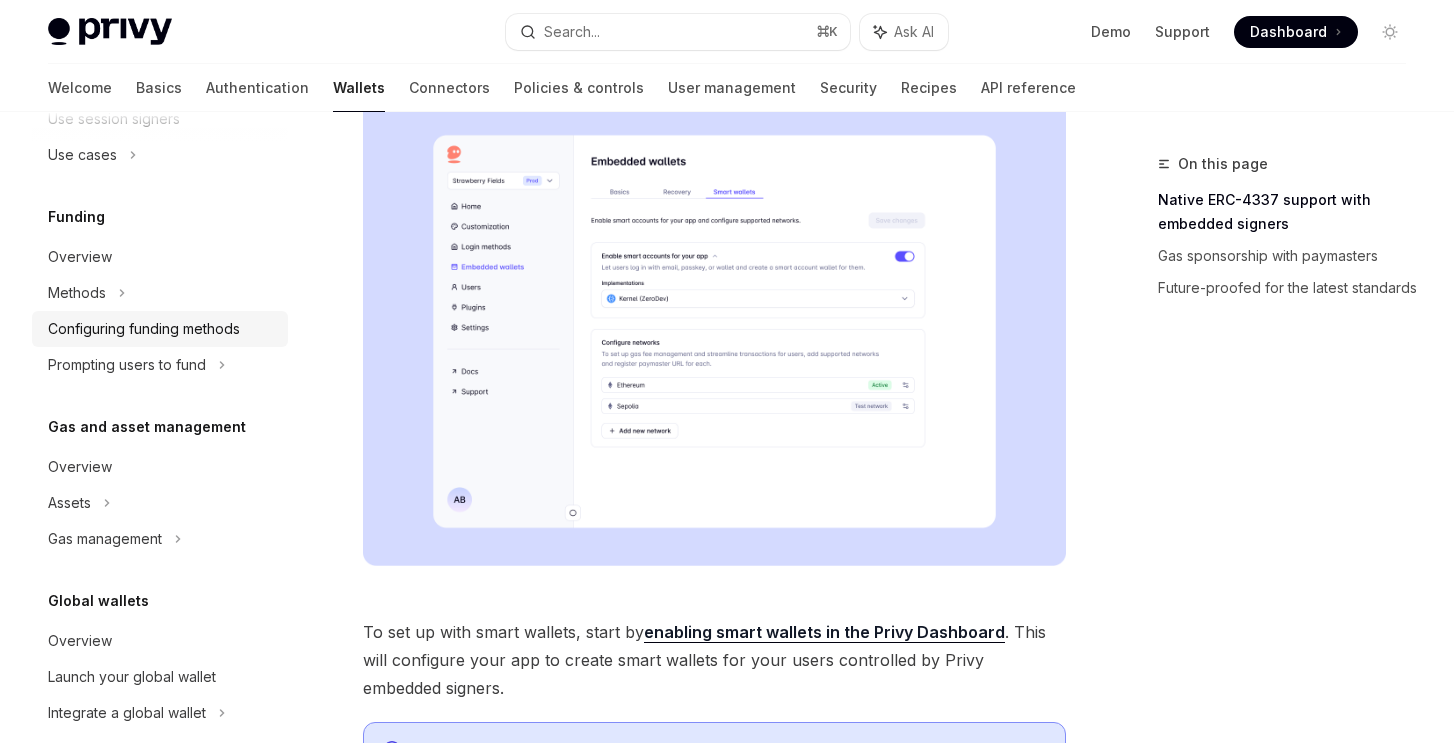 click on "Configuring funding methods" at bounding box center (144, 329) 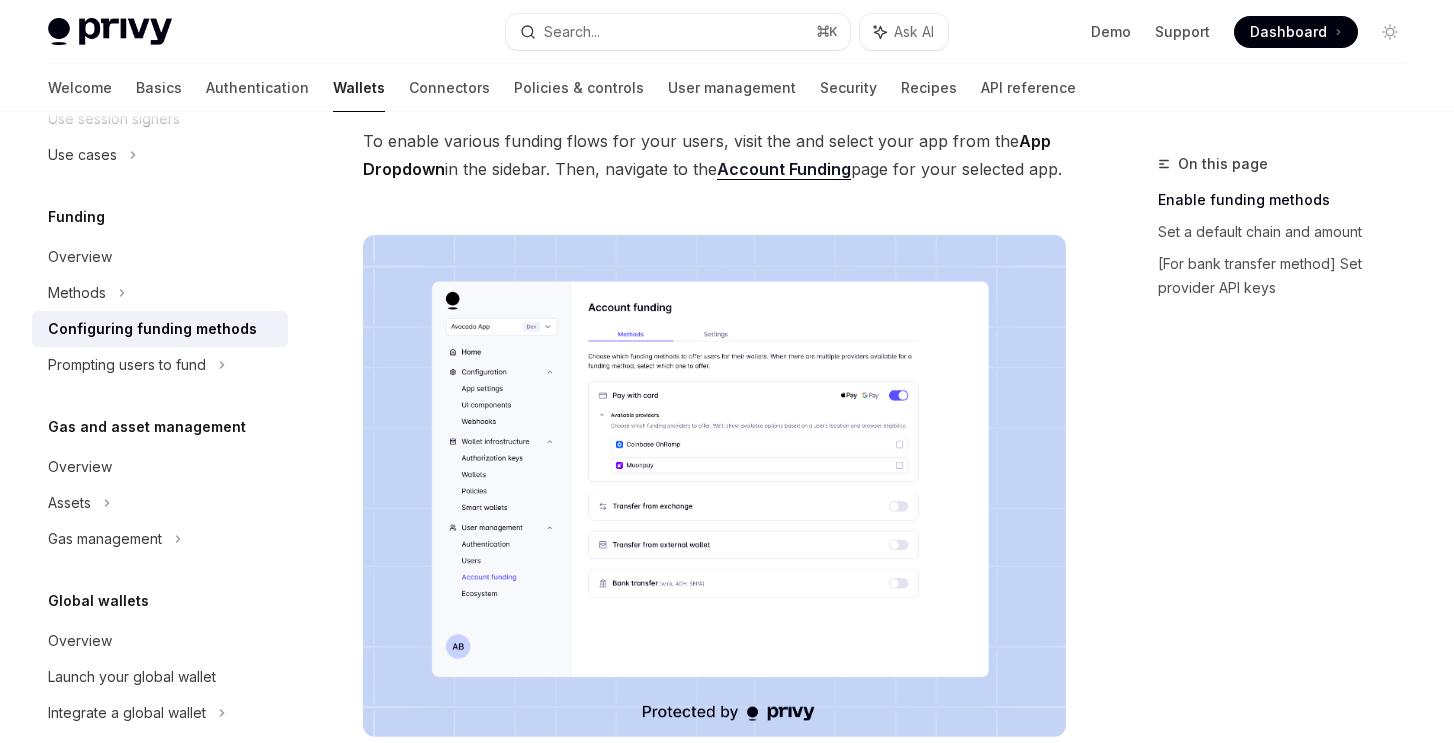 scroll, scrollTop: 208, scrollLeft: 0, axis: vertical 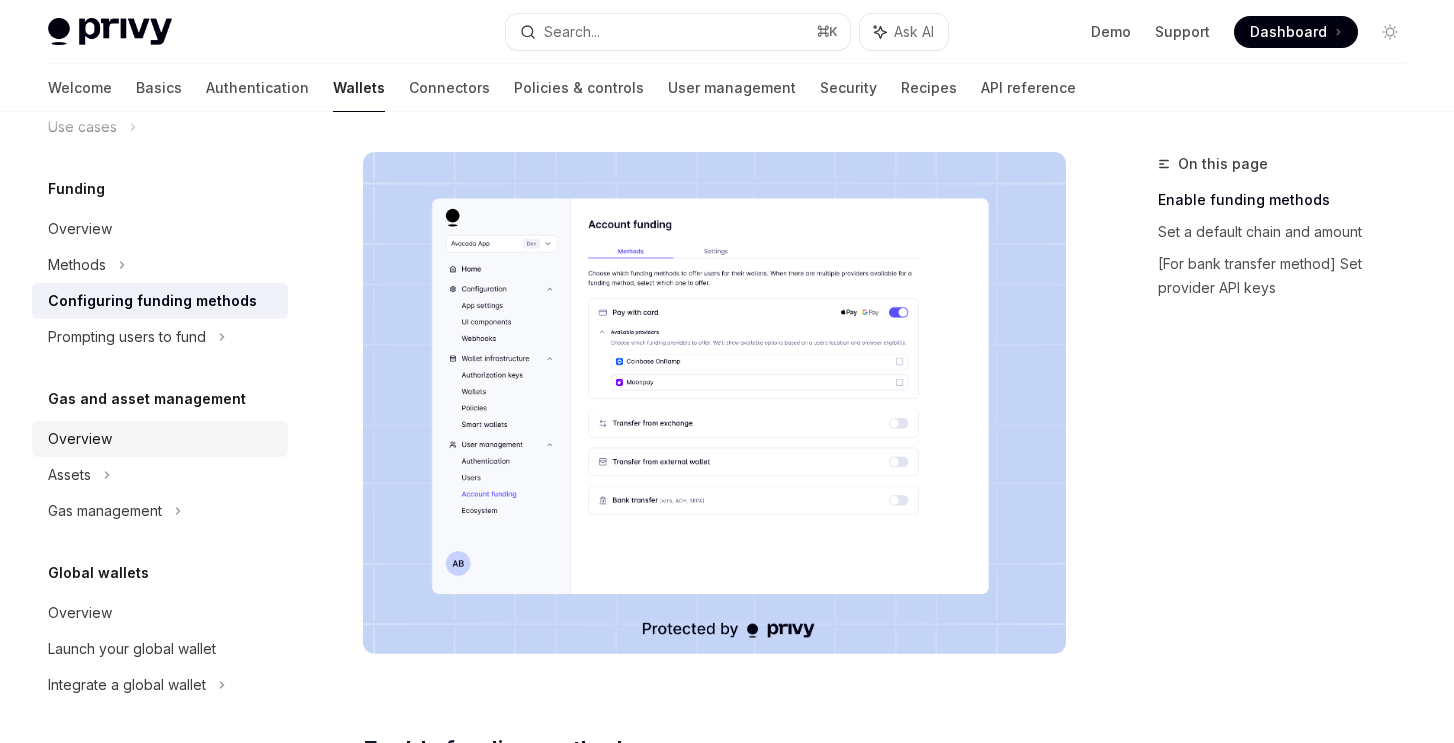 click on "Overview" at bounding box center (162, 439) 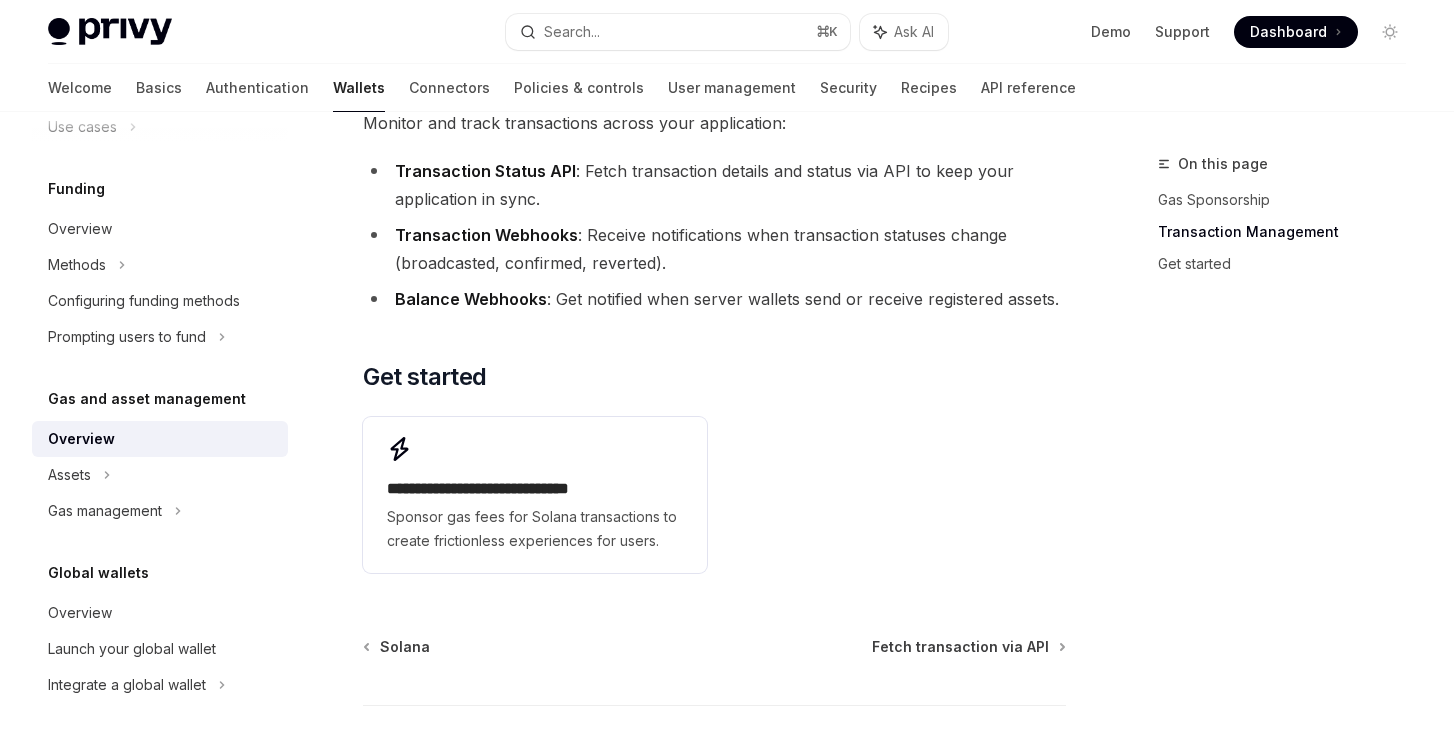 scroll, scrollTop: 706, scrollLeft: 0, axis: vertical 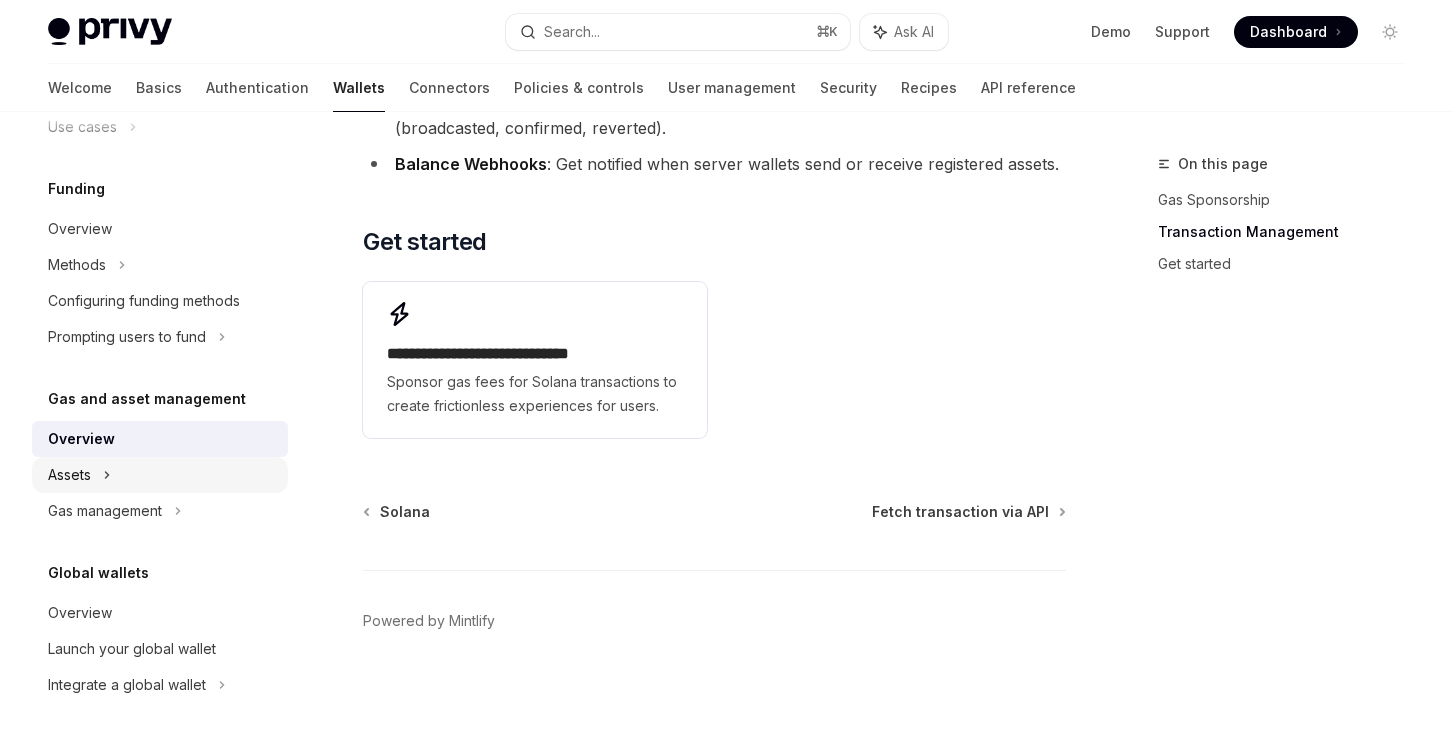 click on "Assets" at bounding box center [160, -1013] 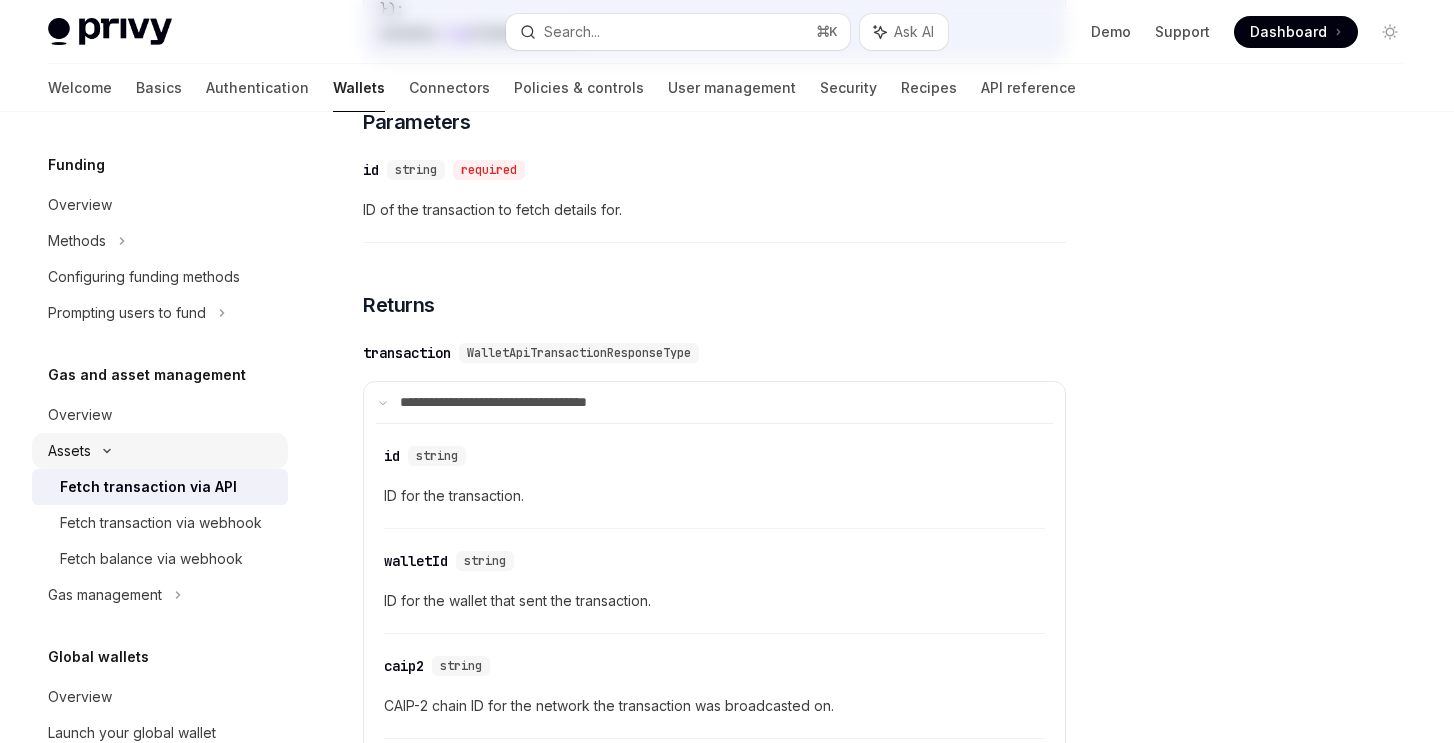 scroll, scrollTop: 0, scrollLeft: 0, axis: both 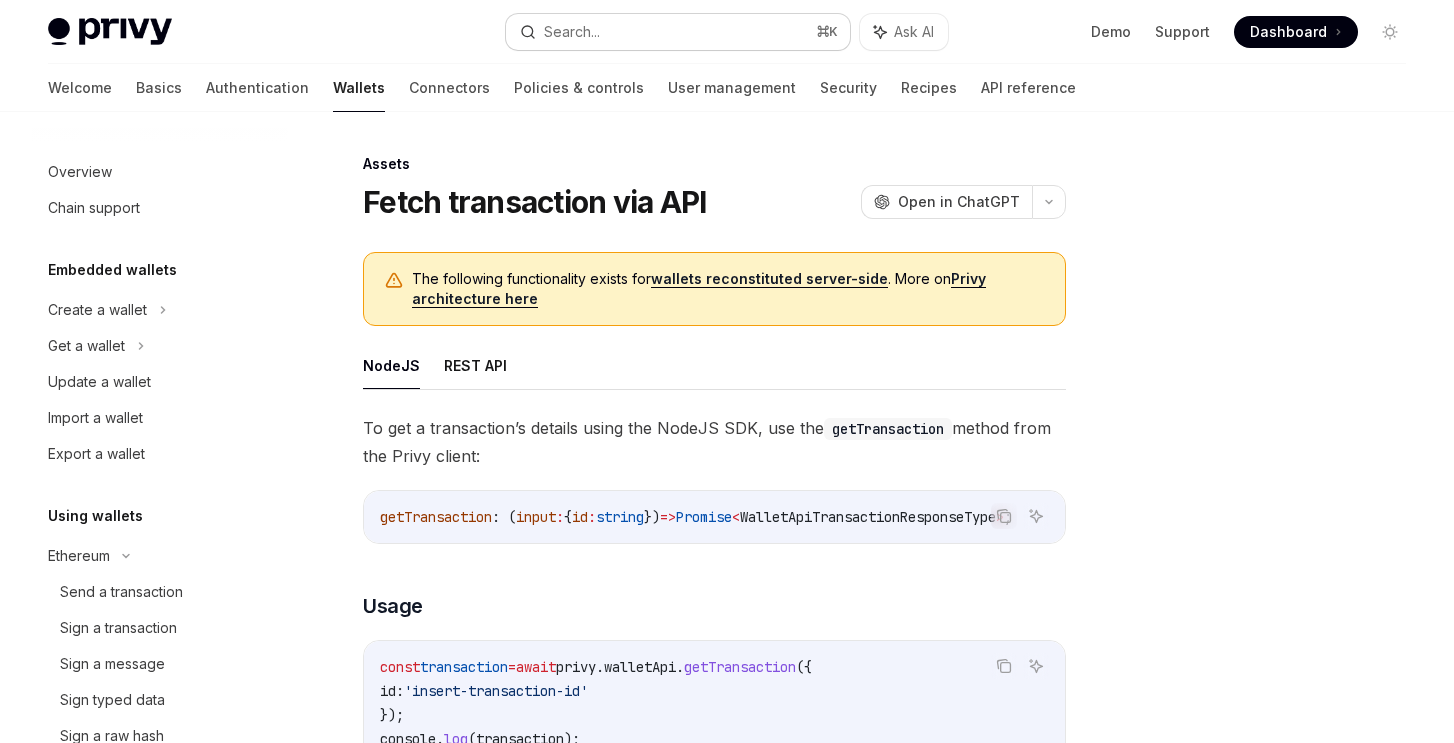 click on "Search..." at bounding box center [572, 32] 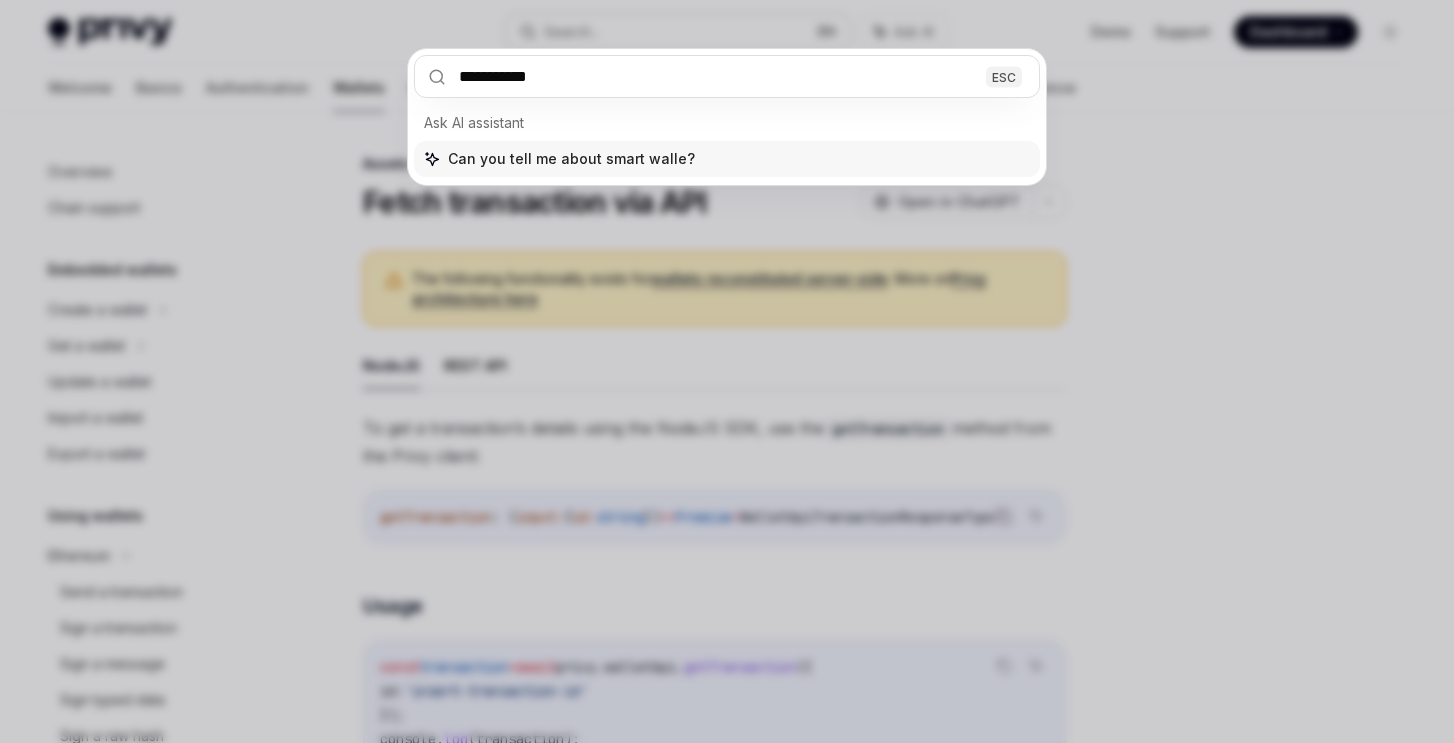 type on "**********" 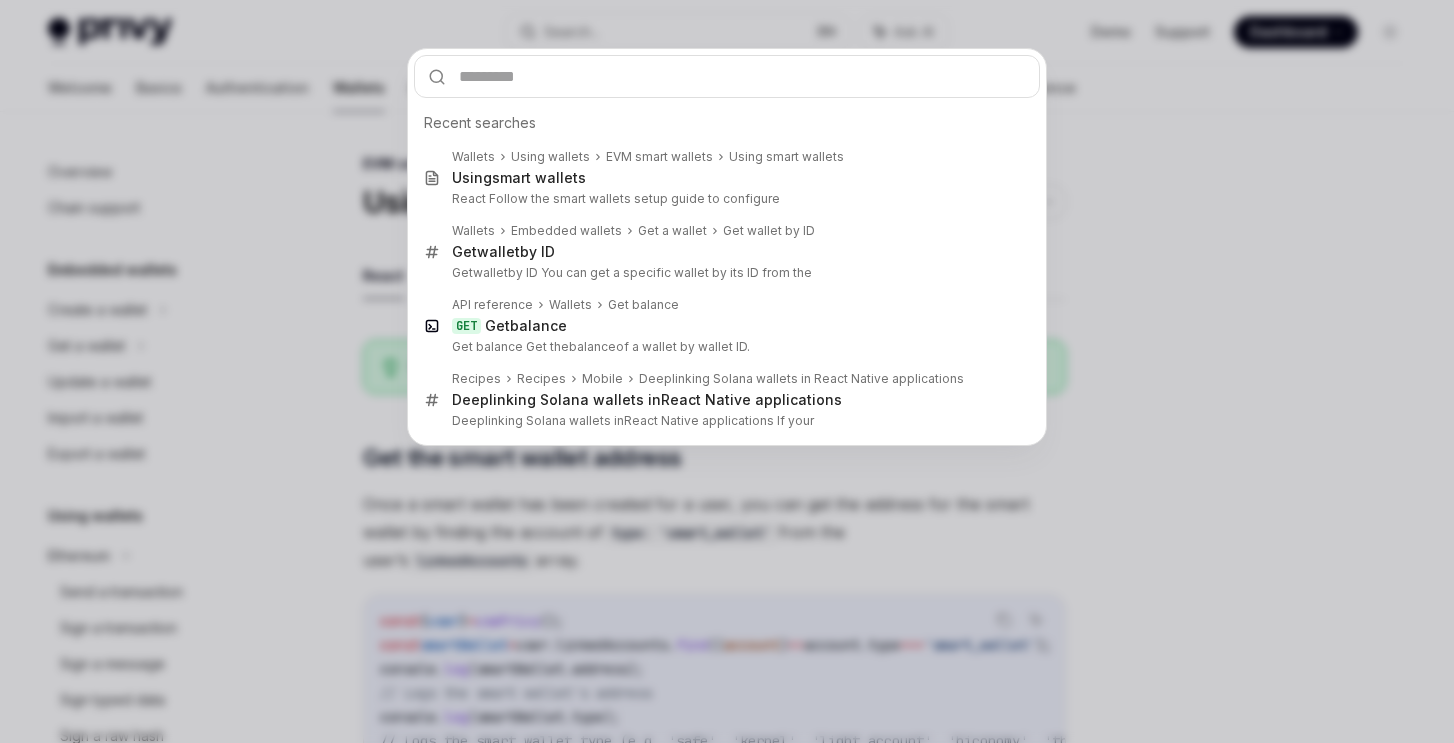 scroll, scrollTop: 112, scrollLeft: 0, axis: vertical 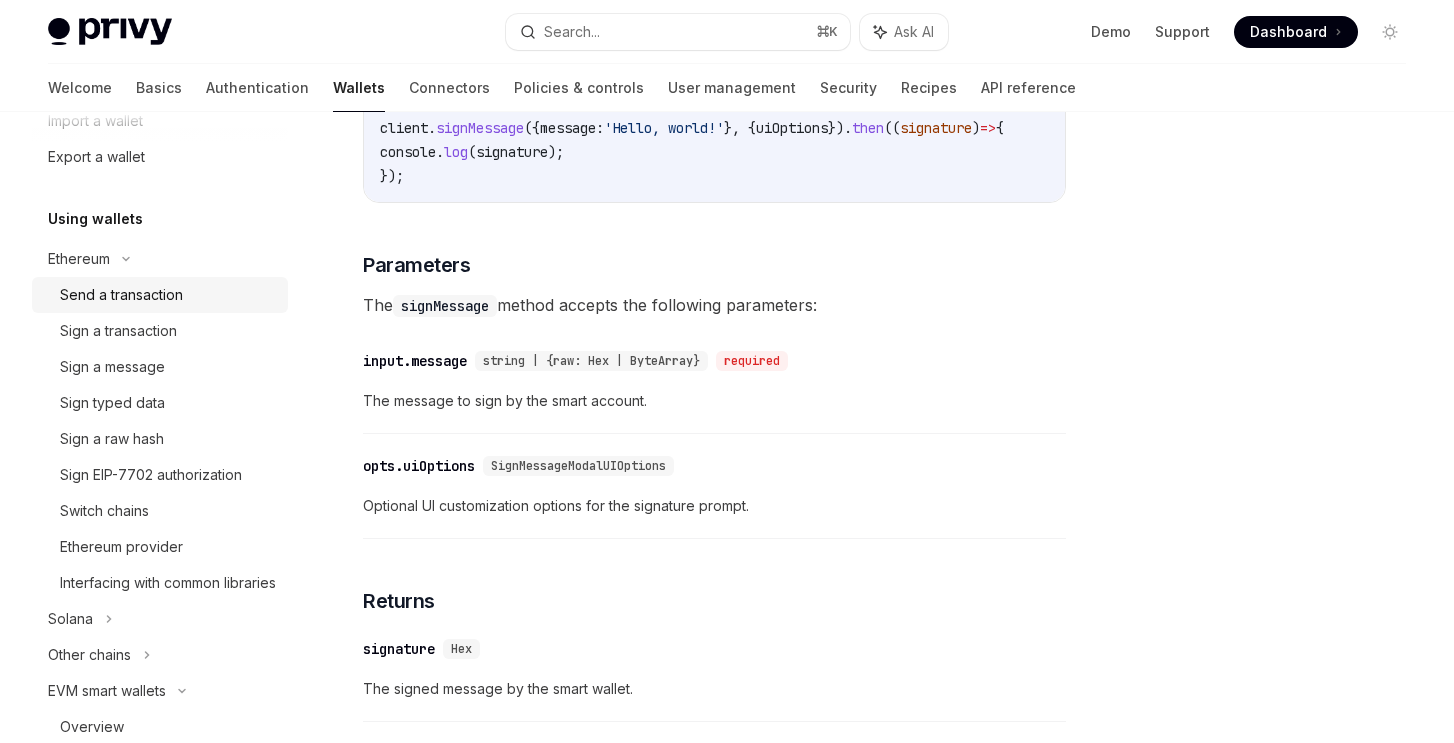 click on "Send a transaction" at bounding box center [121, 295] 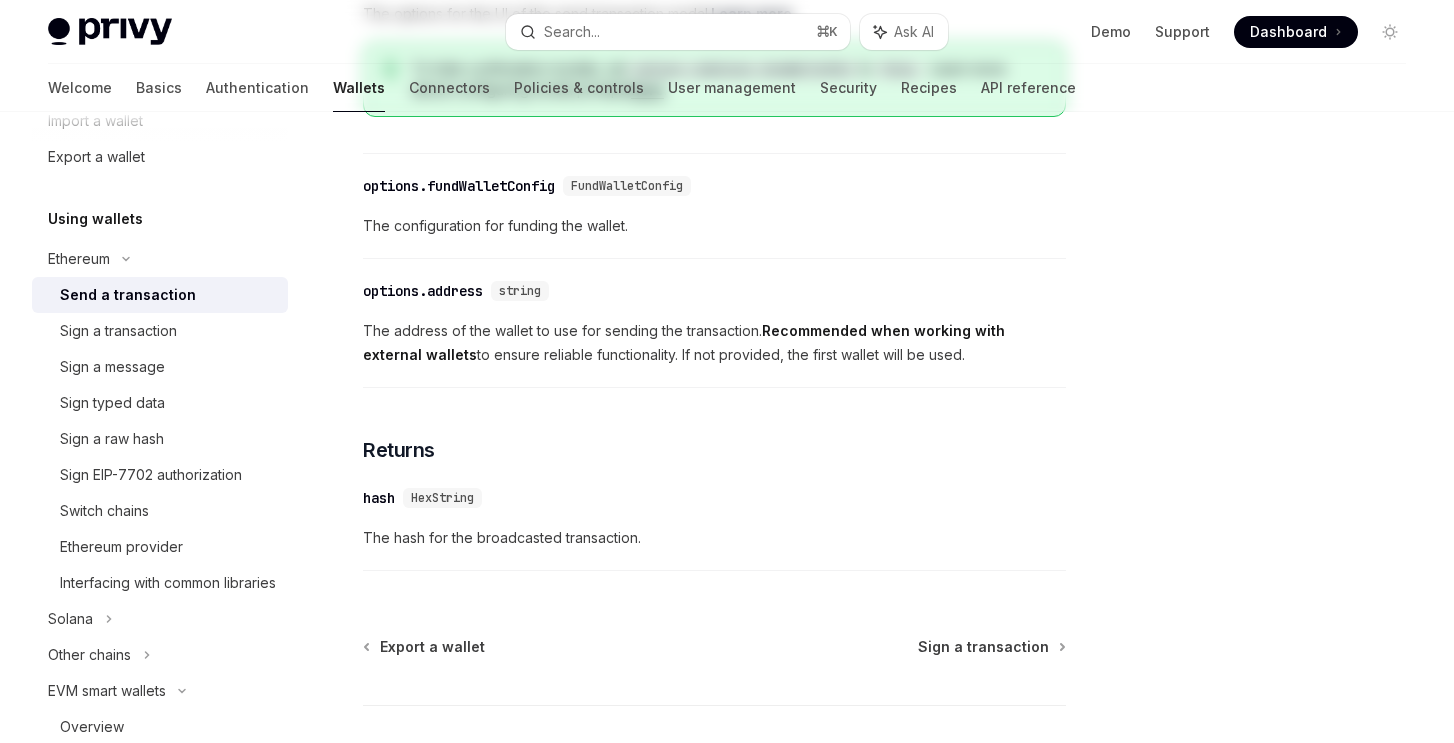 scroll, scrollTop: 0, scrollLeft: 0, axis: both 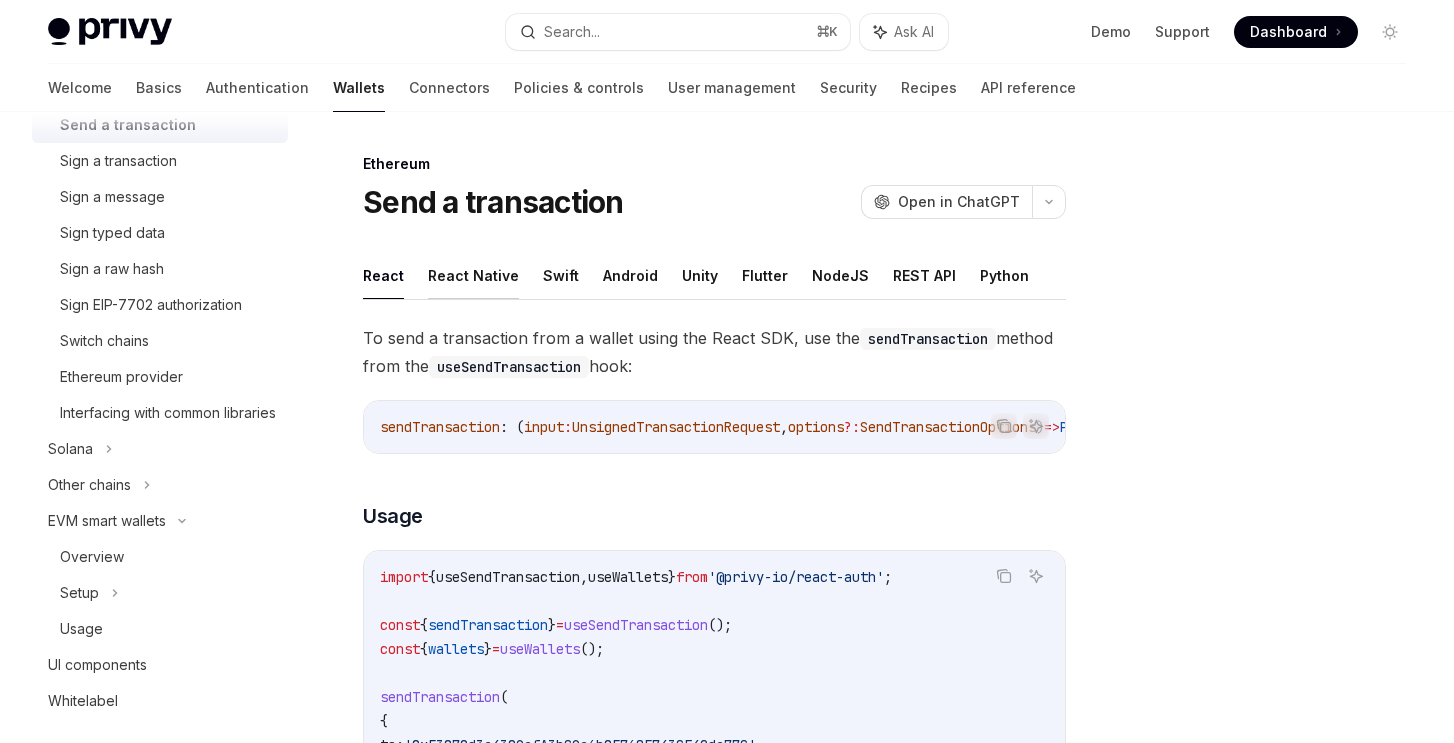 click on "React Native" at bounding box center (473, 275) 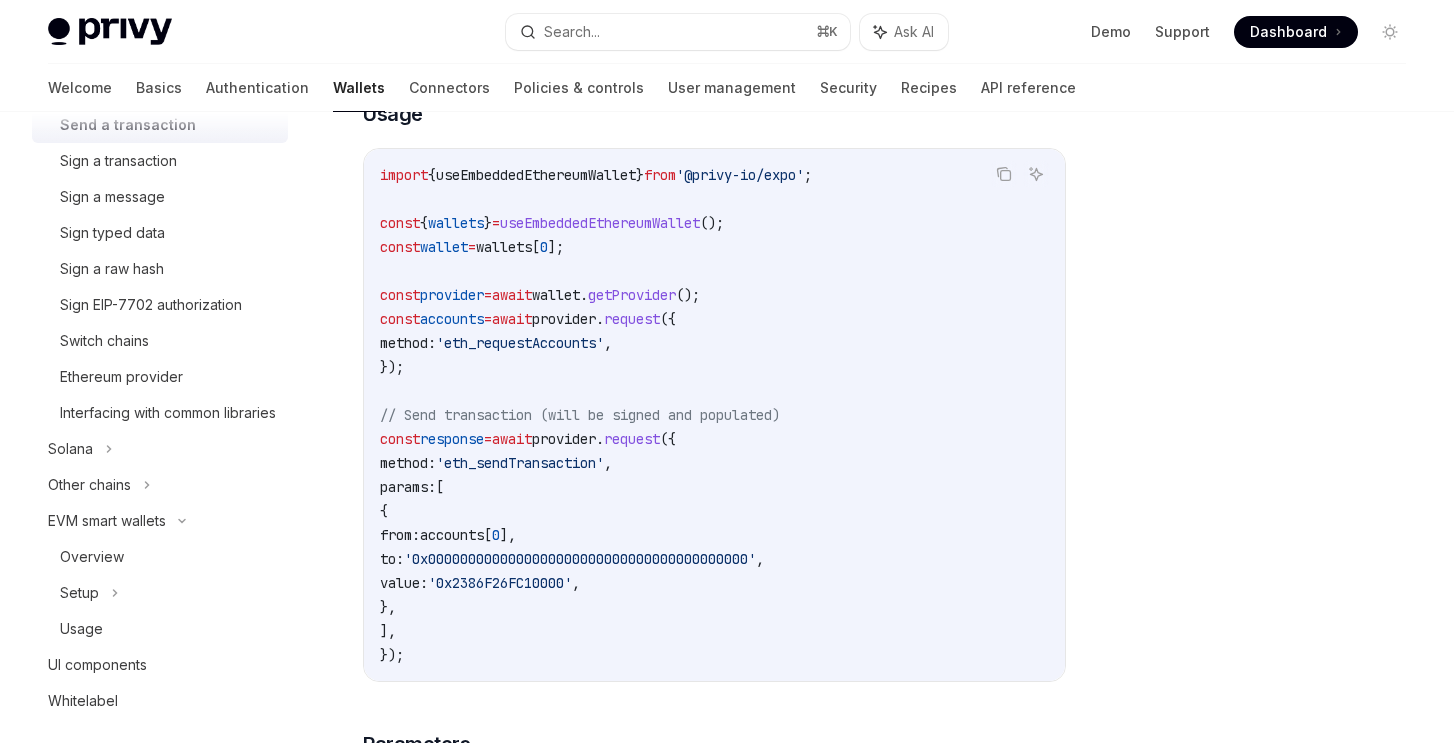scroll, scrollTop: 395, scrollLeft: 0, axis: vertical 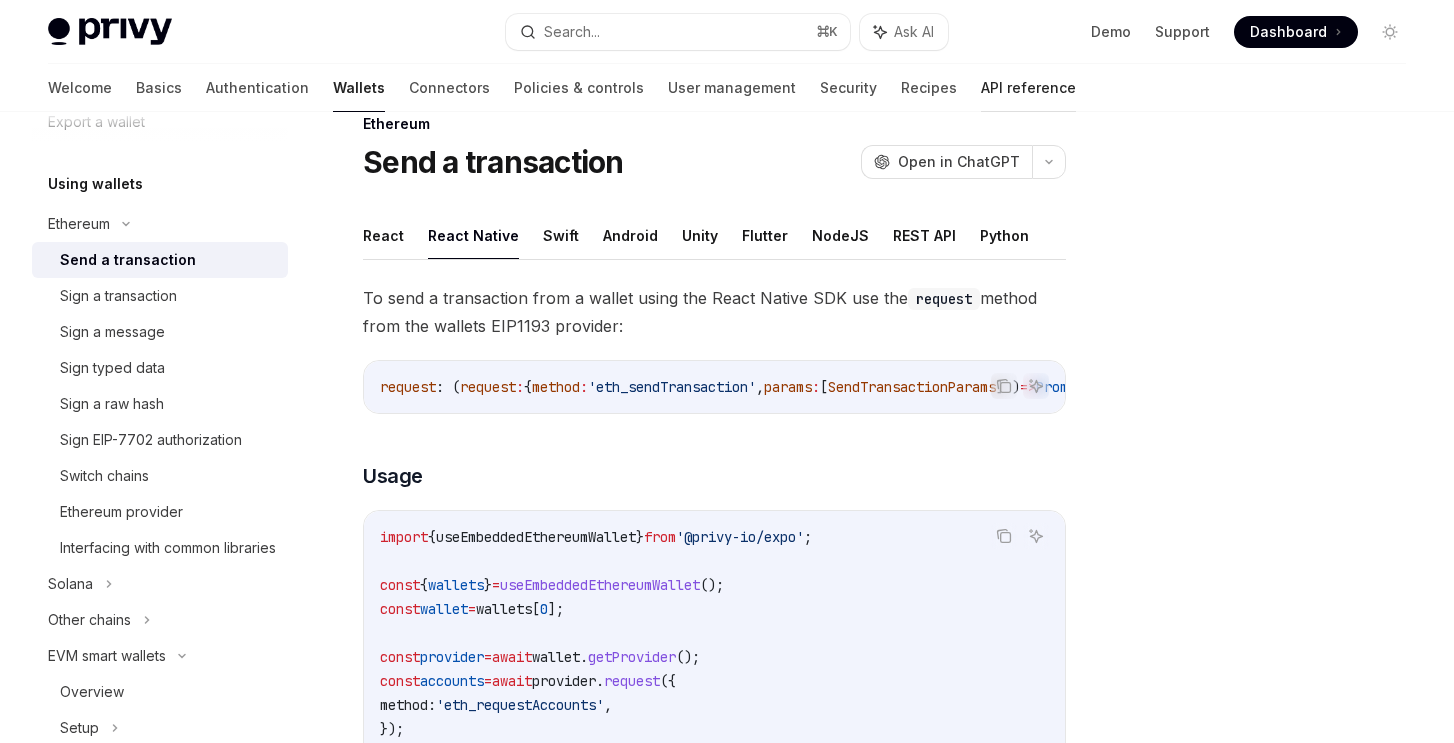 click on "API reference" at bounding box center (1028, 88) 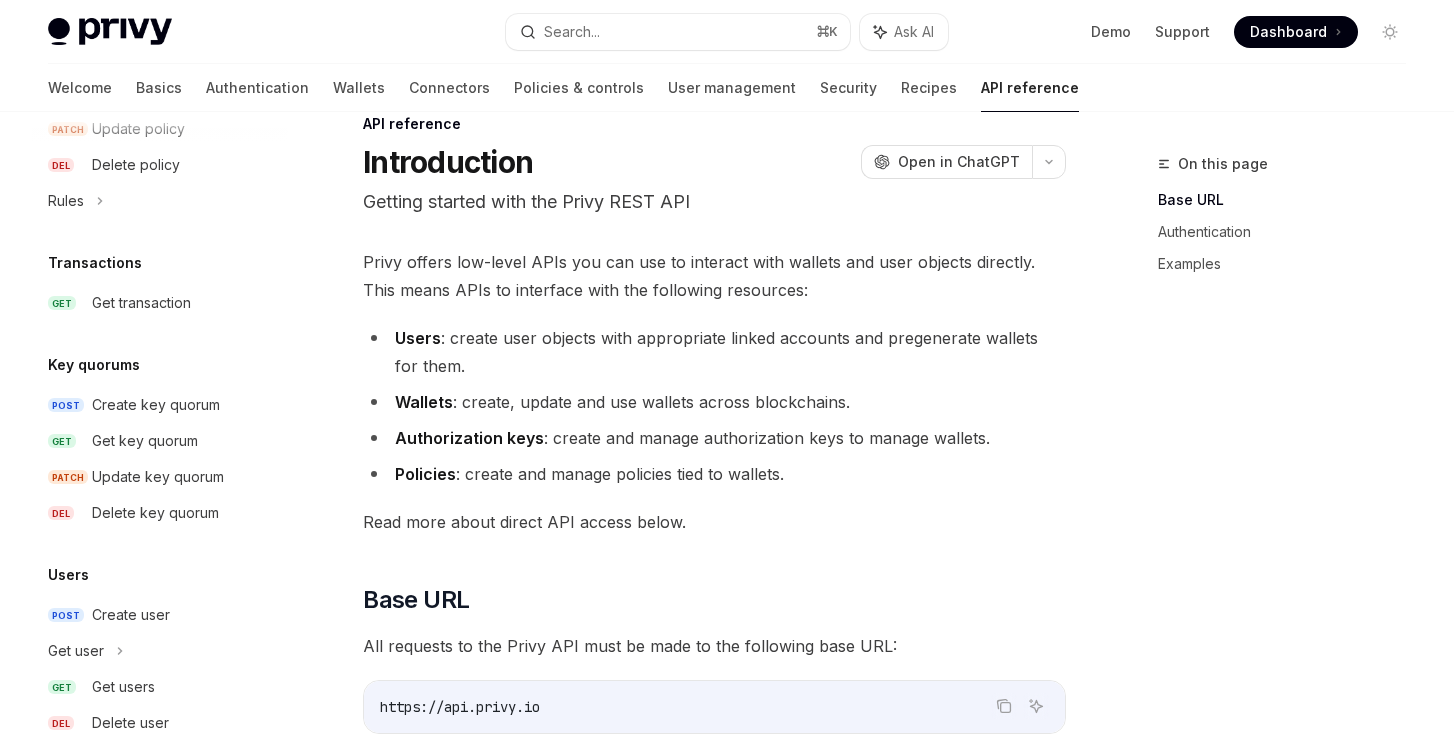scroll, scrollTop: 1216, scrollLeft: 0, axis: vertical 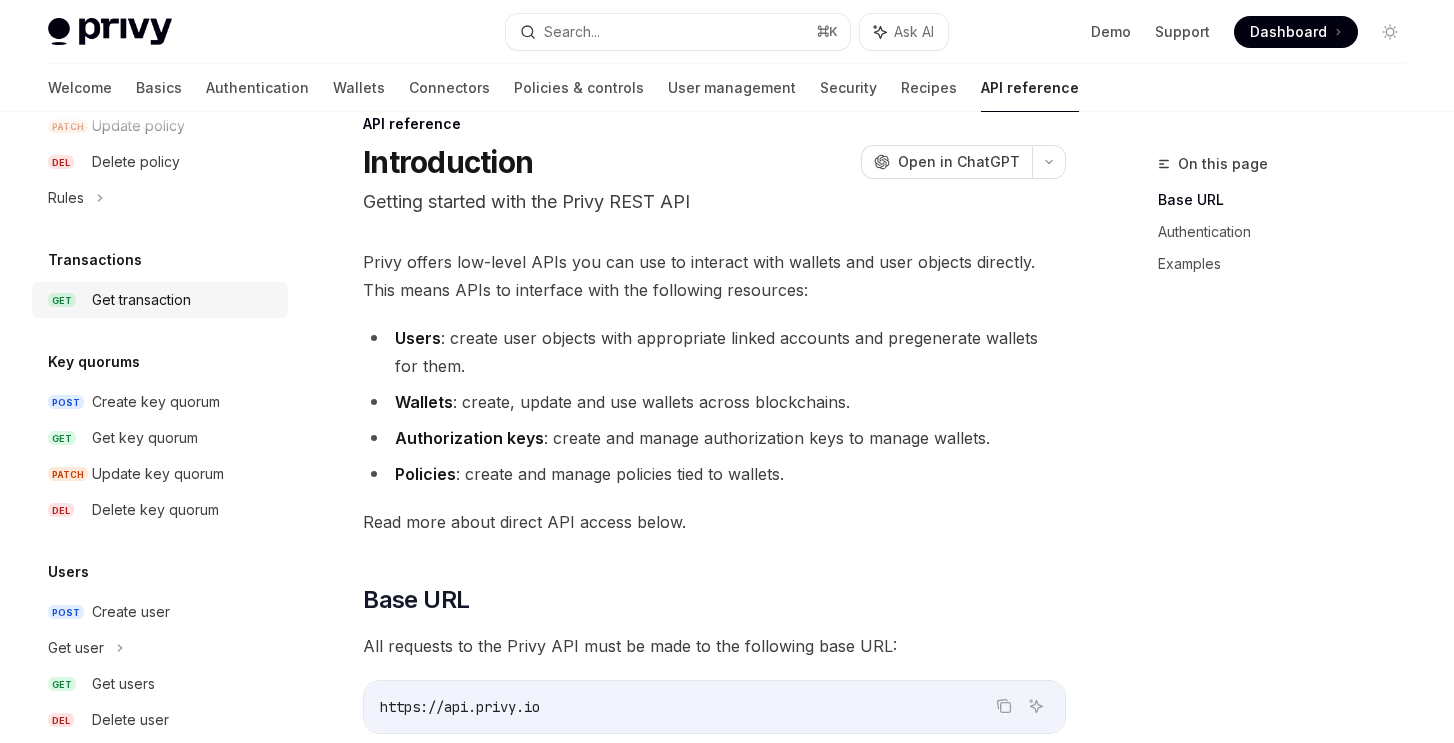 click on "Get transaction" at bounding box center (141, 300) 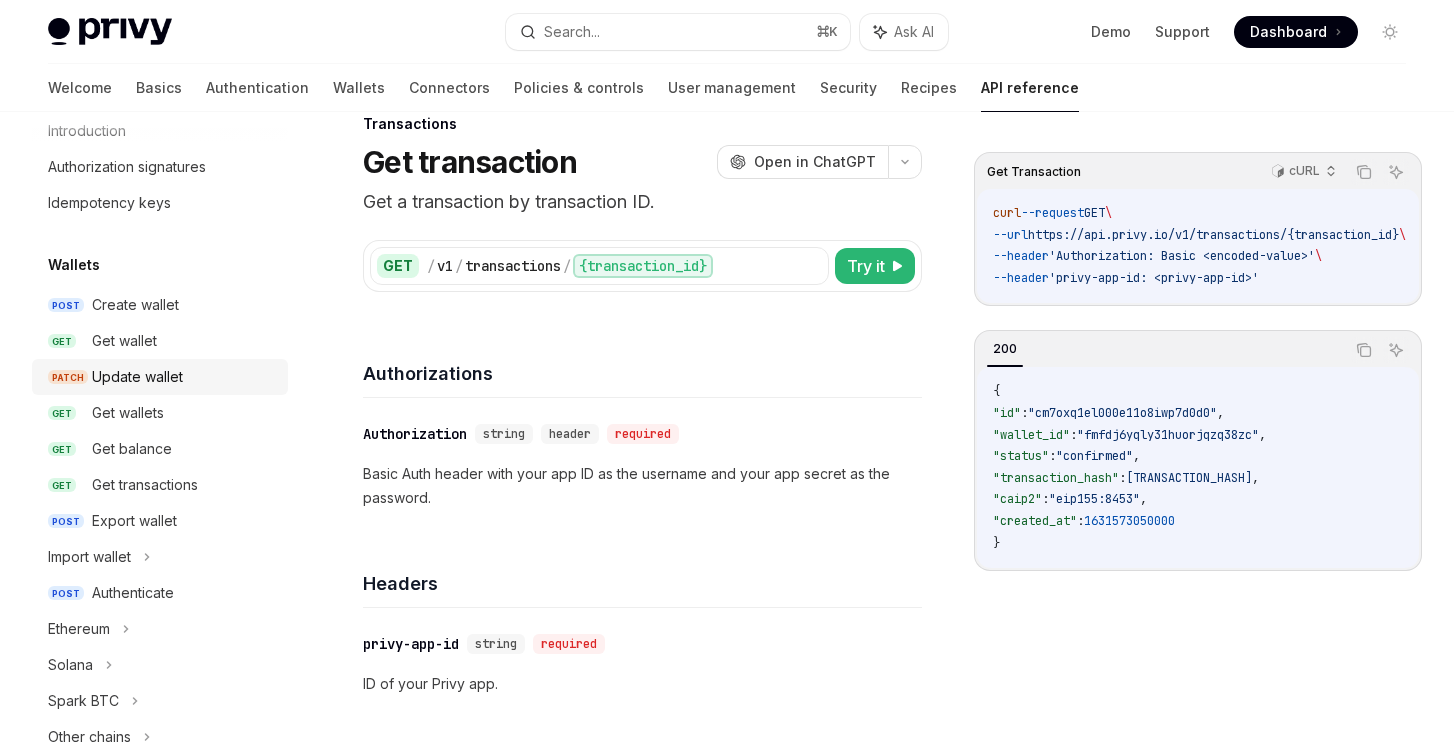 scroll, scrollTop: 79, scrollLeft: 0, axis: vertical 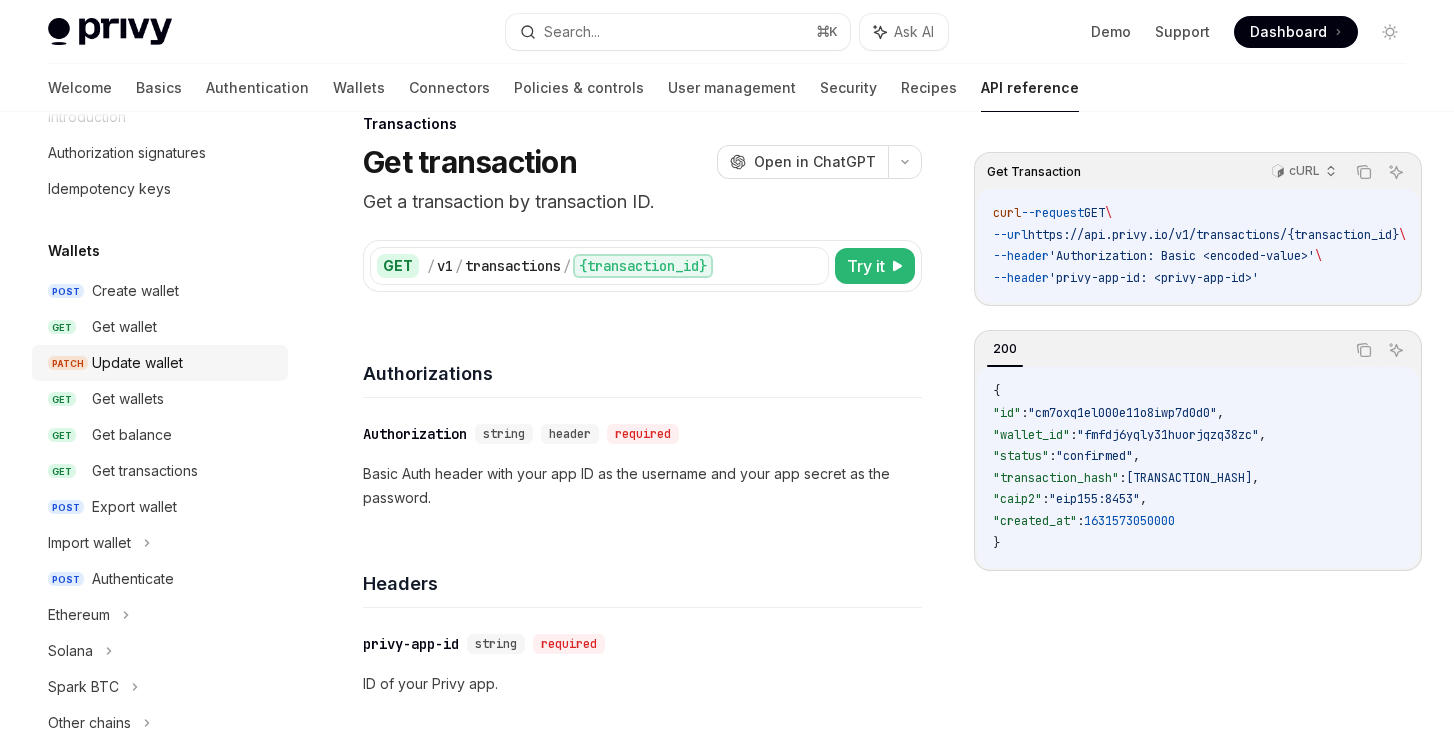 click on "Update wallet" at bounding box center [184, 363] 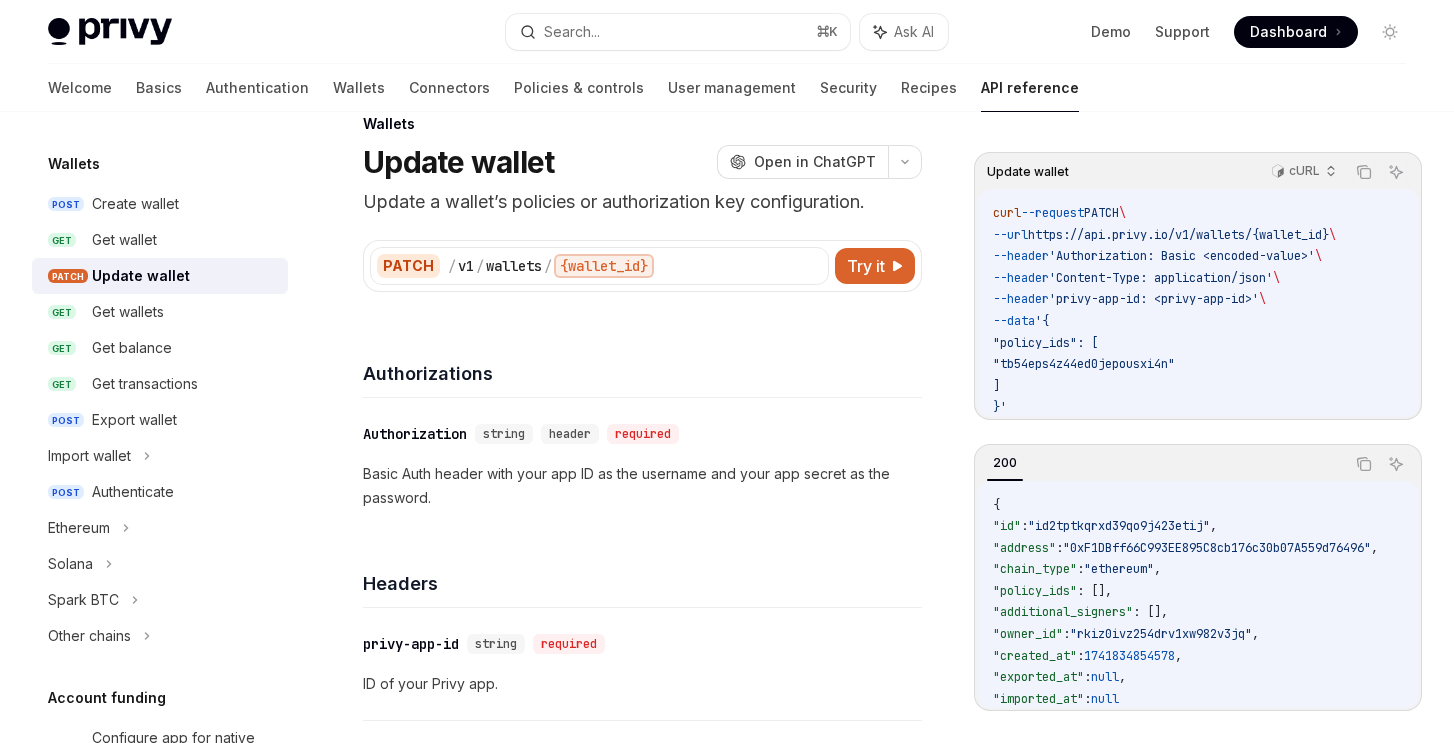 scroll, scrollTop: 186, scrollLeft: 0, axis: vertical 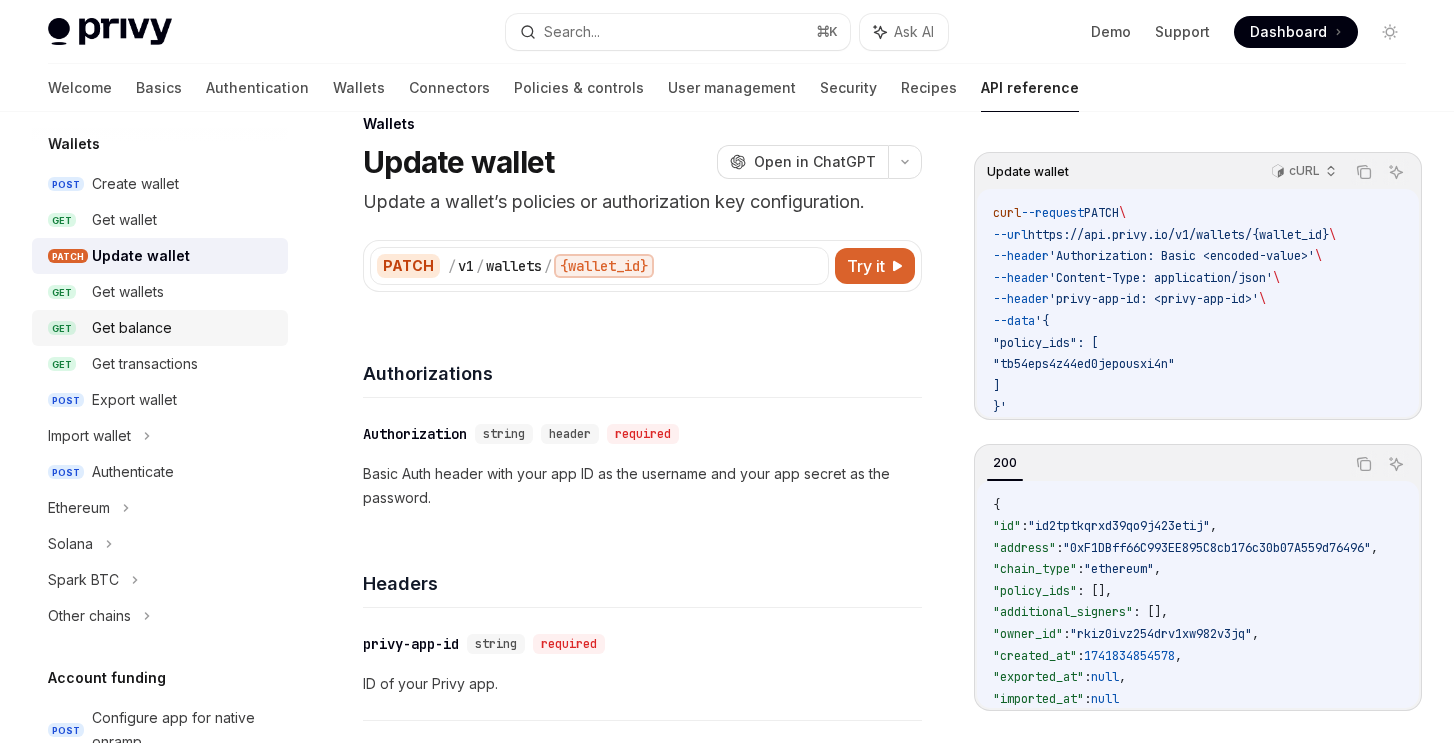 click on "Get balance" at bounding box center [132, 328] 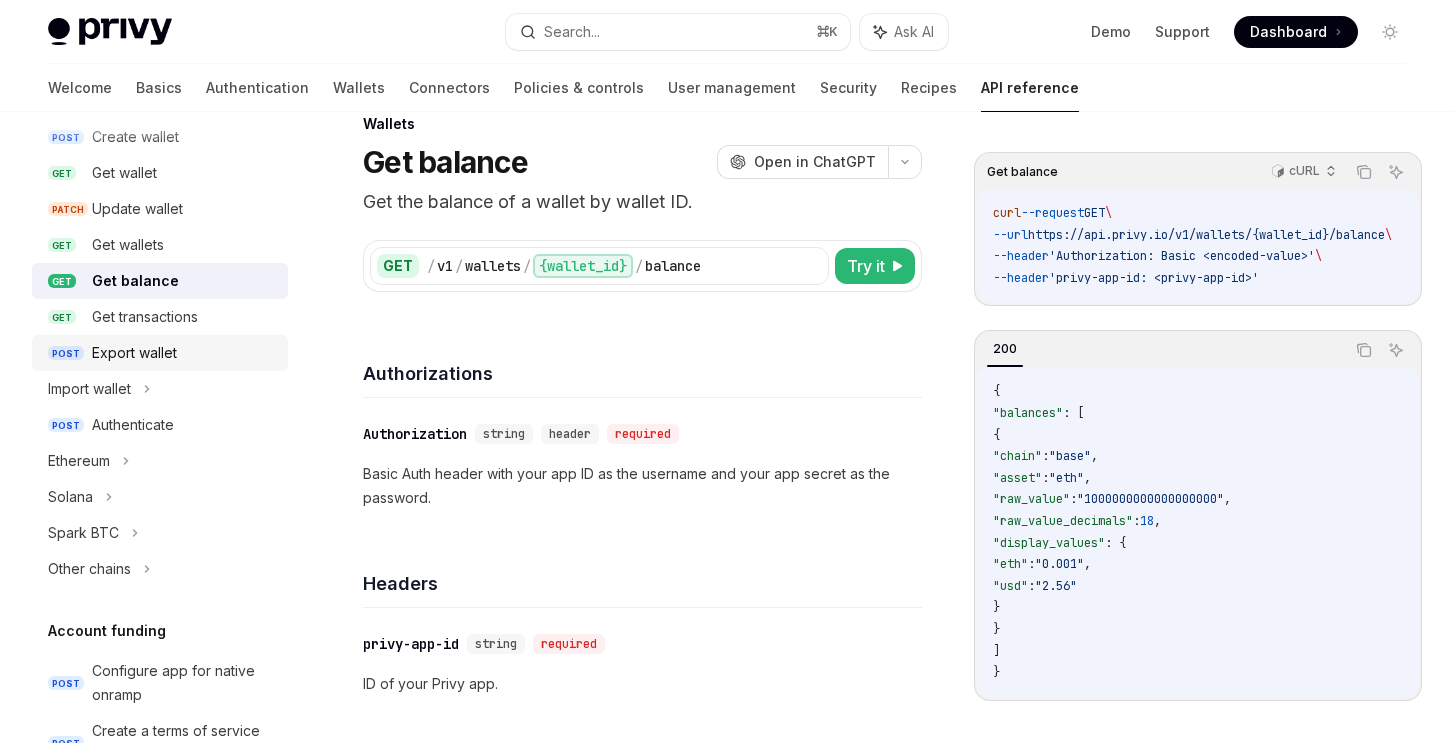 scroll, scrollTop: 275, scrollLeft: 0, axis: vertical 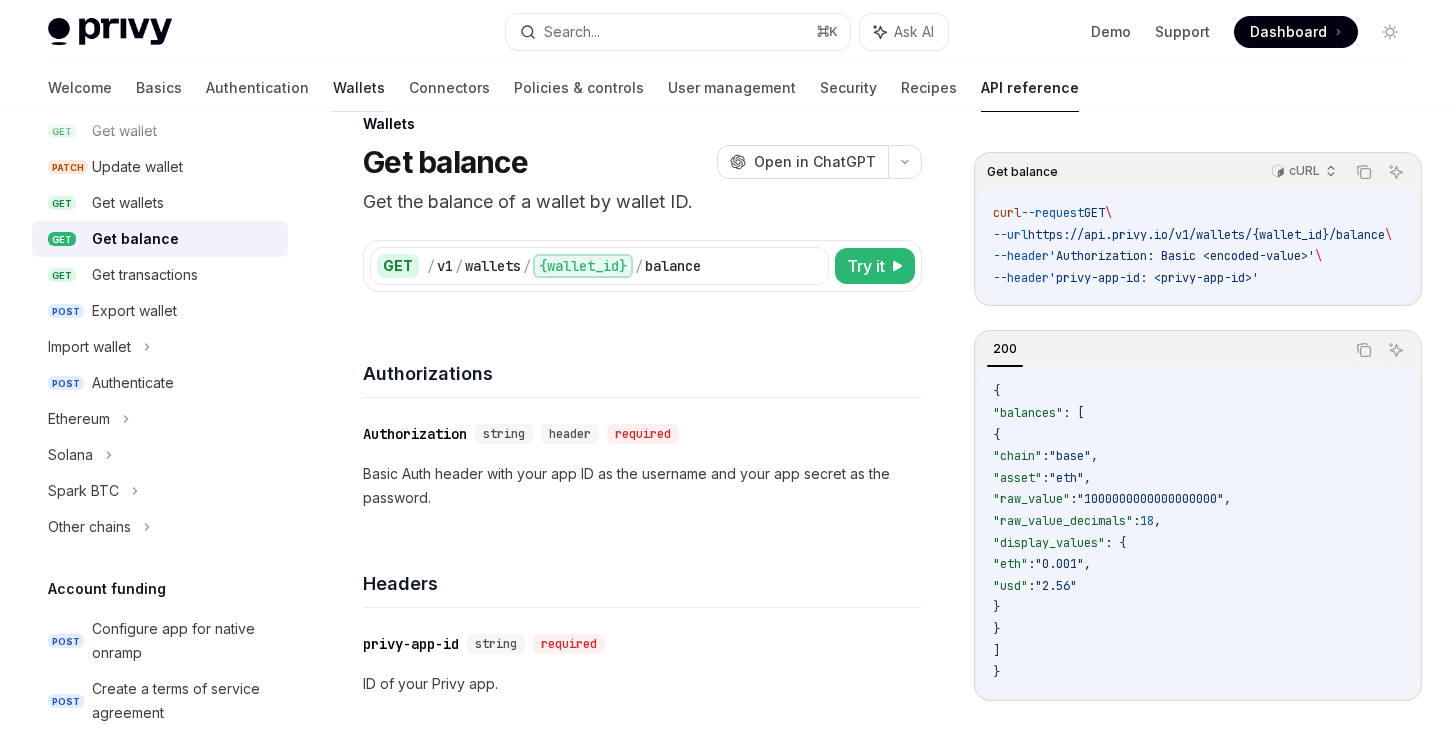 click on "Wallets" at bounding box center [359, 88] 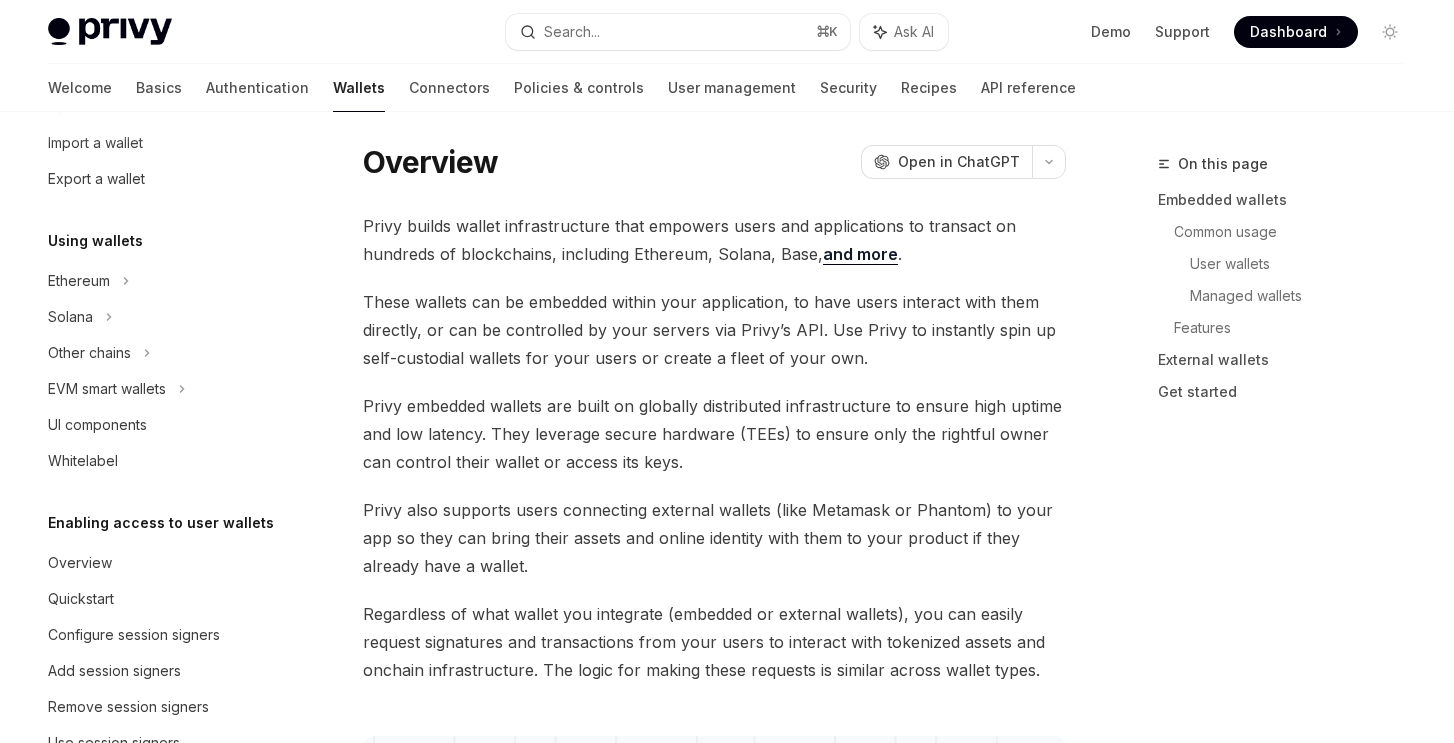 scroll, scrollTop: 0, scrollLeft: 0, axis: both 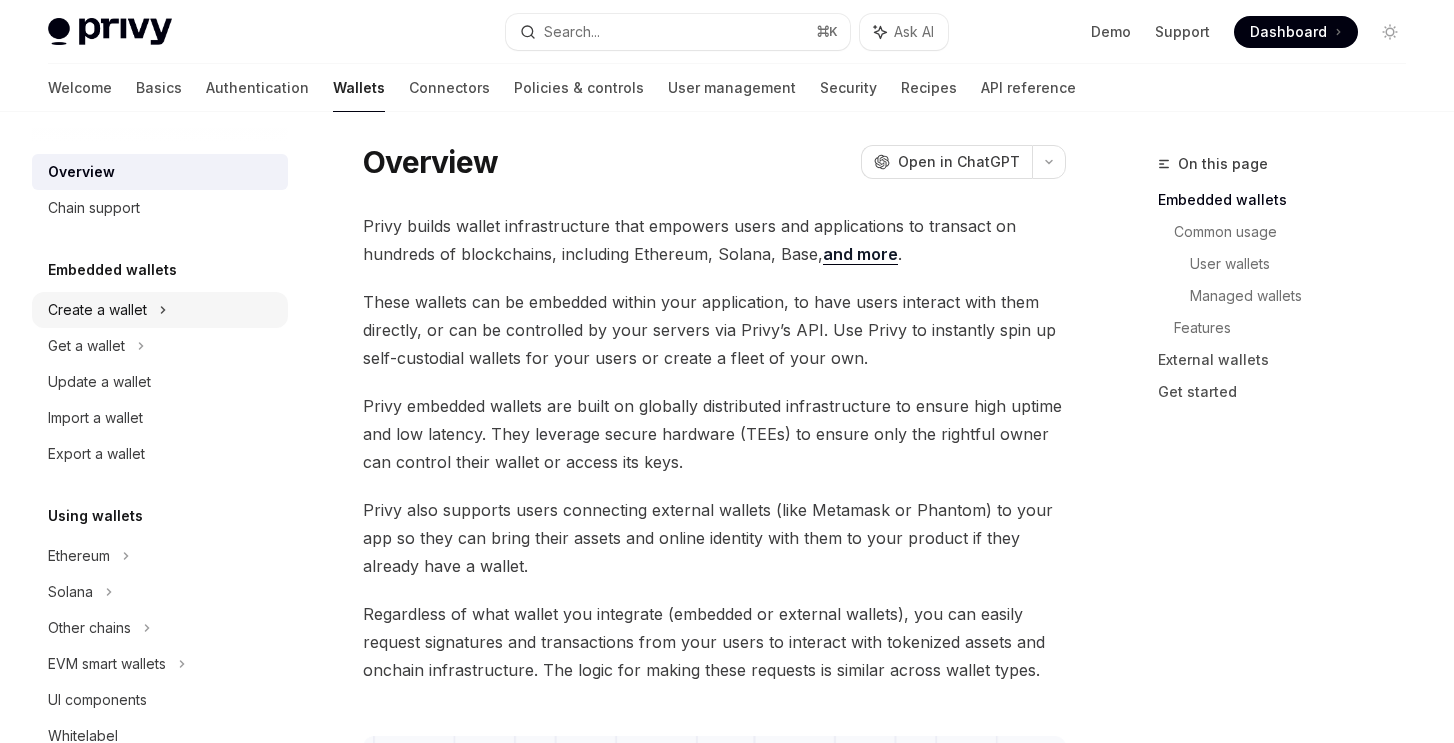 click on "Create a wallet" at bounding box center (160, 310) 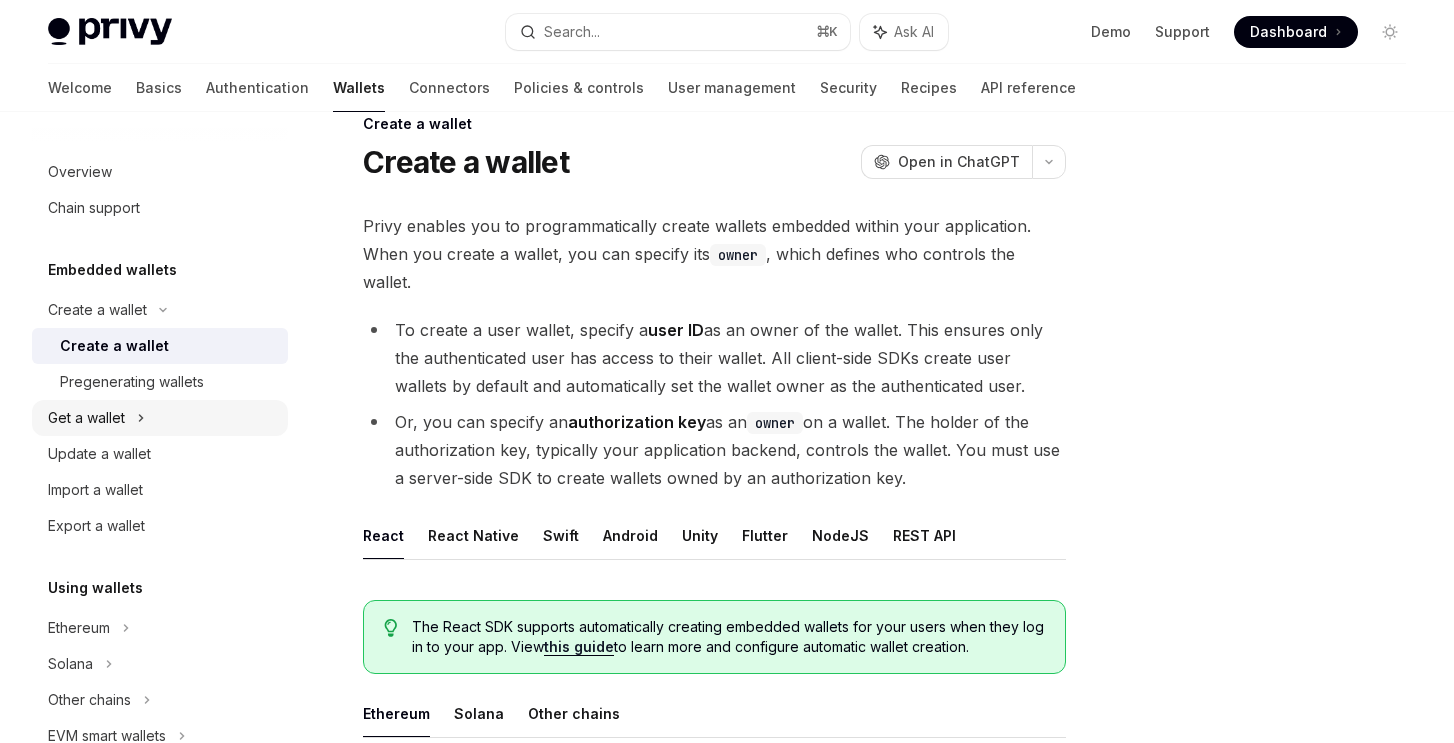click 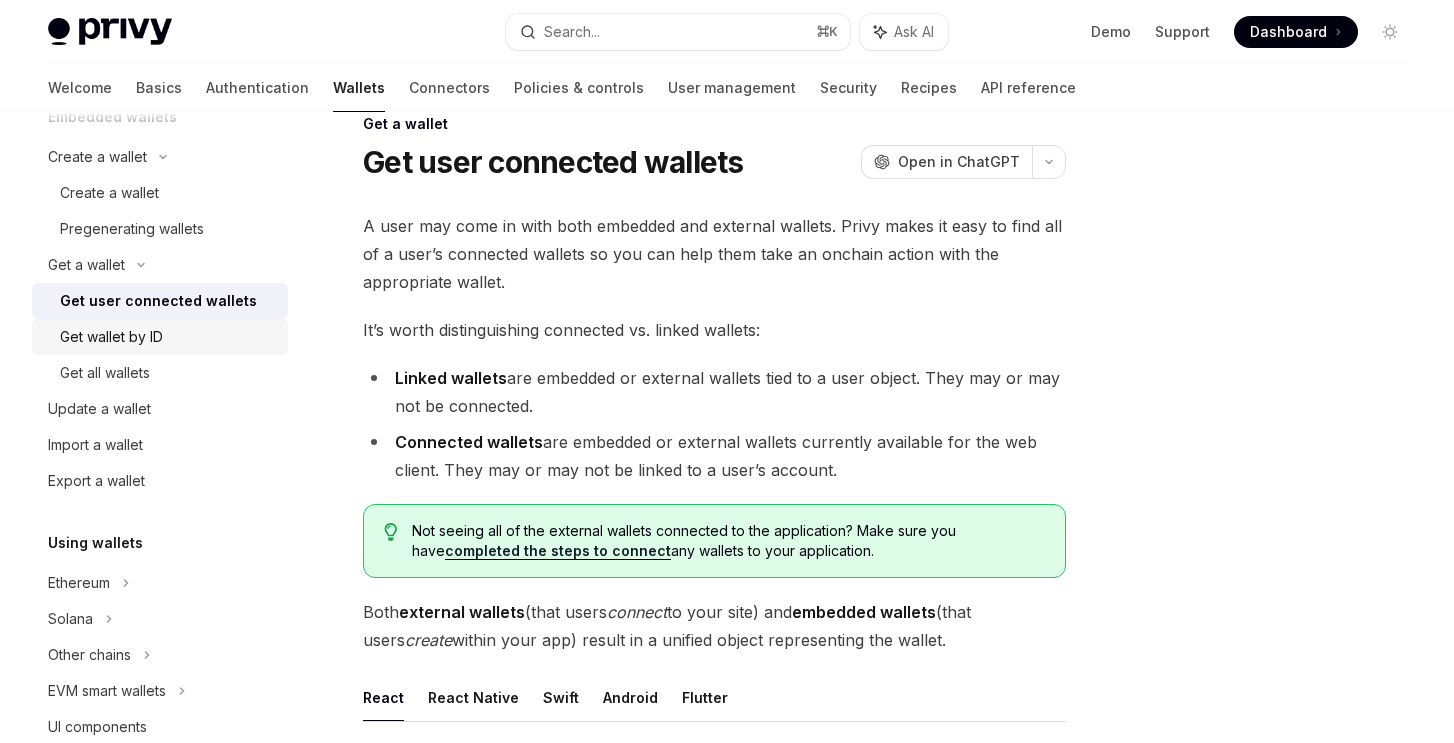 scroll, scrollTop: 155, scrollLeft: 0, axis: vertical 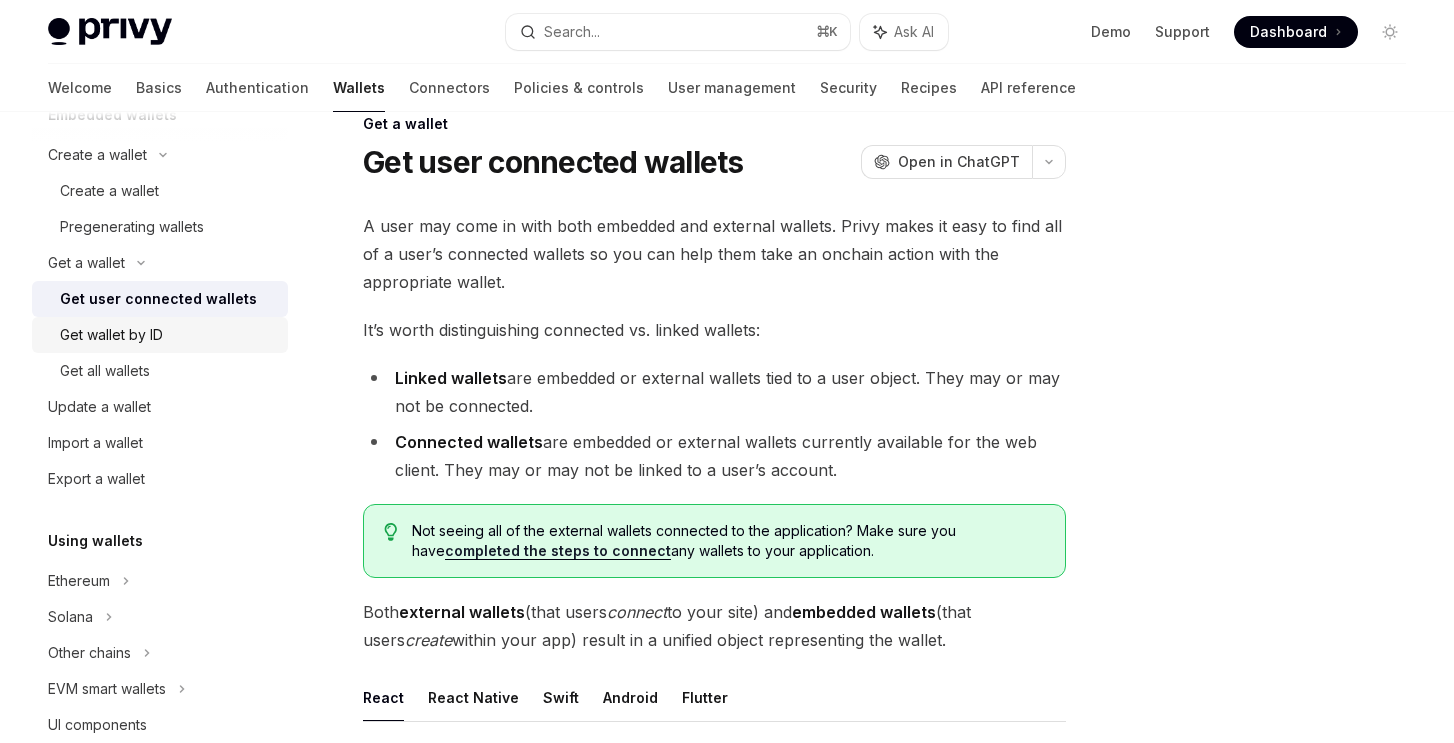 click on "Get wallet by ID" at bounding box center (111, 335) 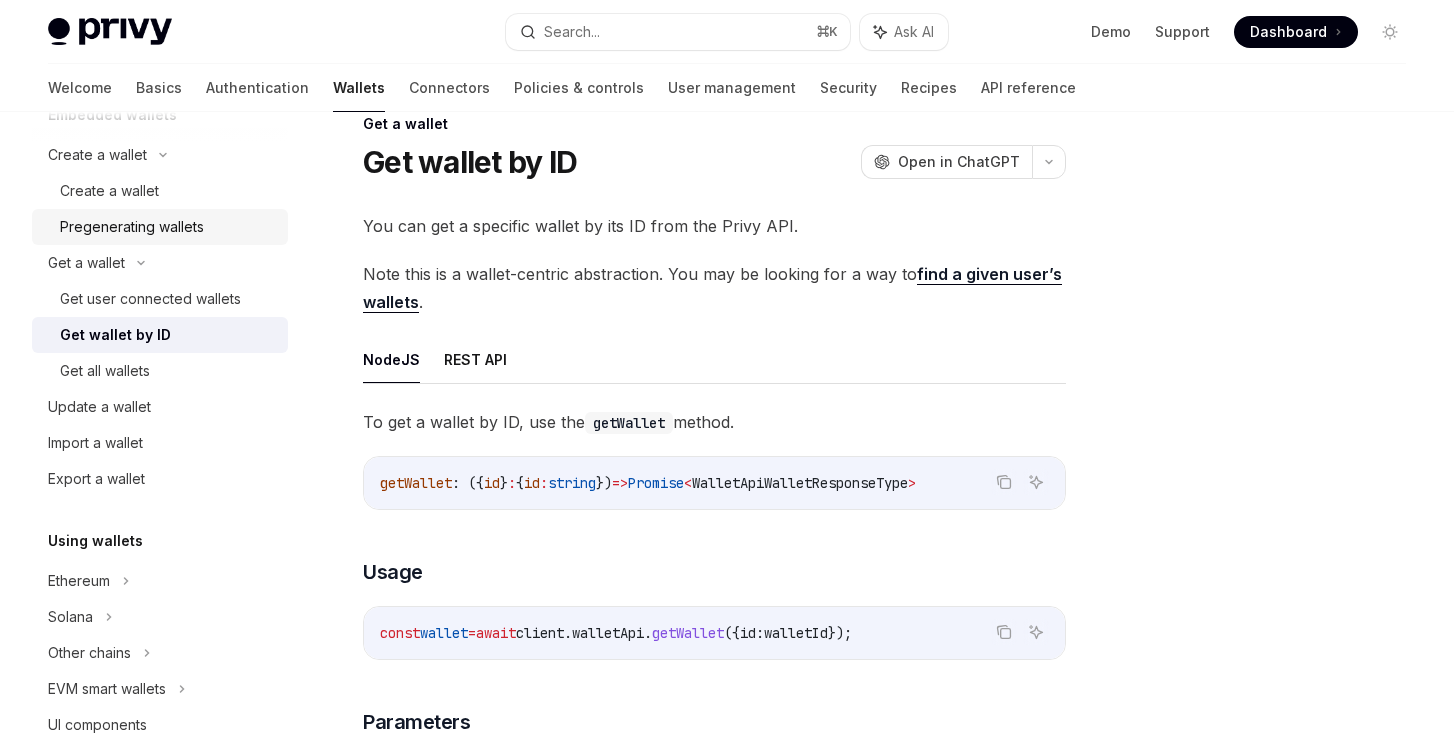 click on "Pregenerating wallets" at bounding box center (132, 227) 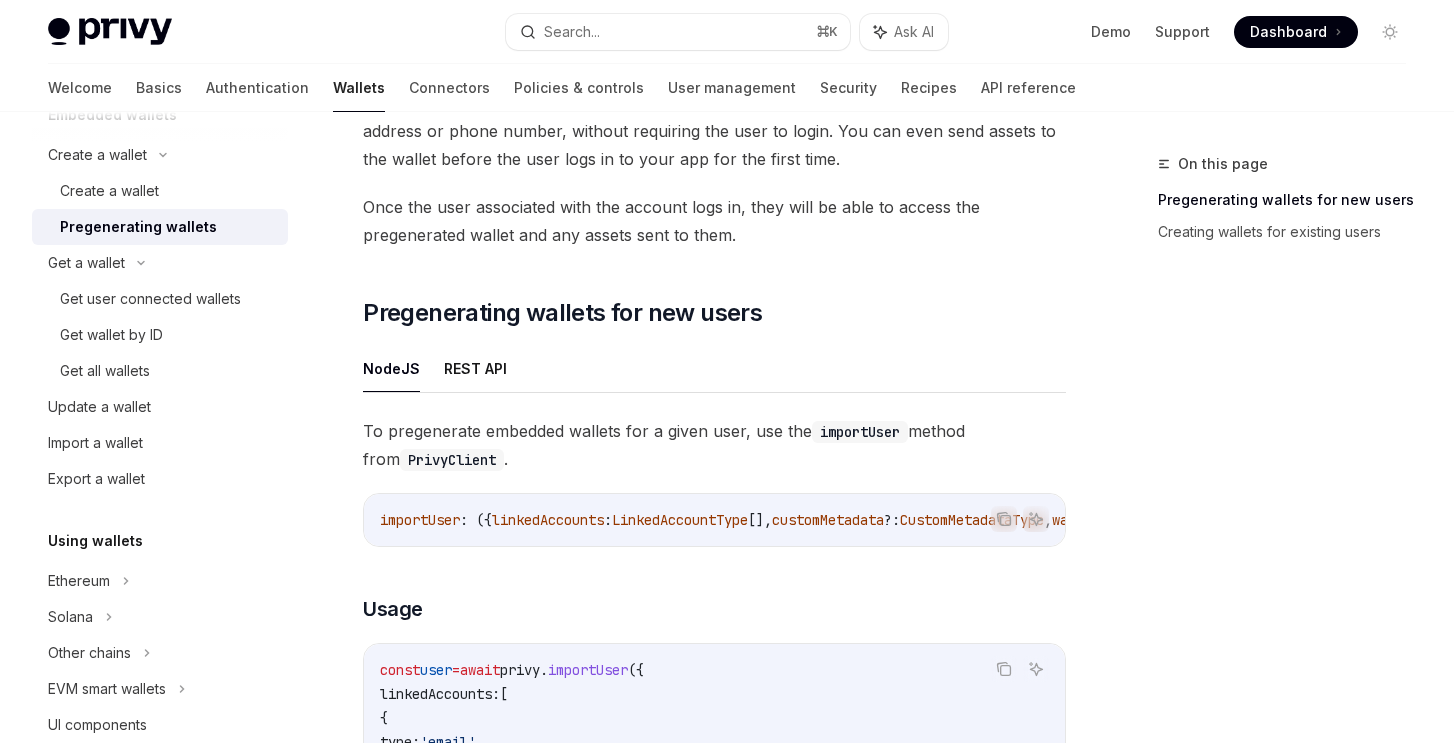 scroll, scrollTop: 182, scrollLeft: 0, axis: vertical 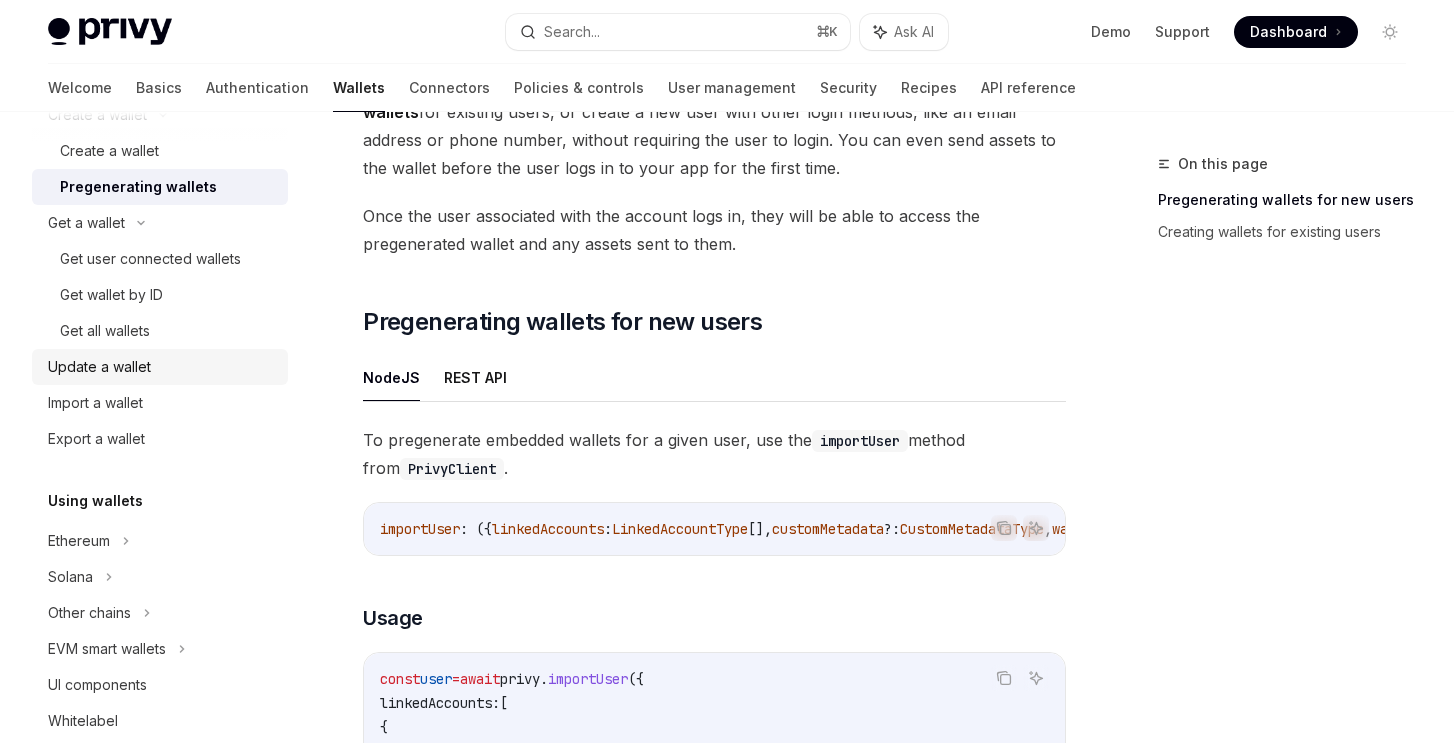 click on "Update a wallet" at bounding box center [162, 367] 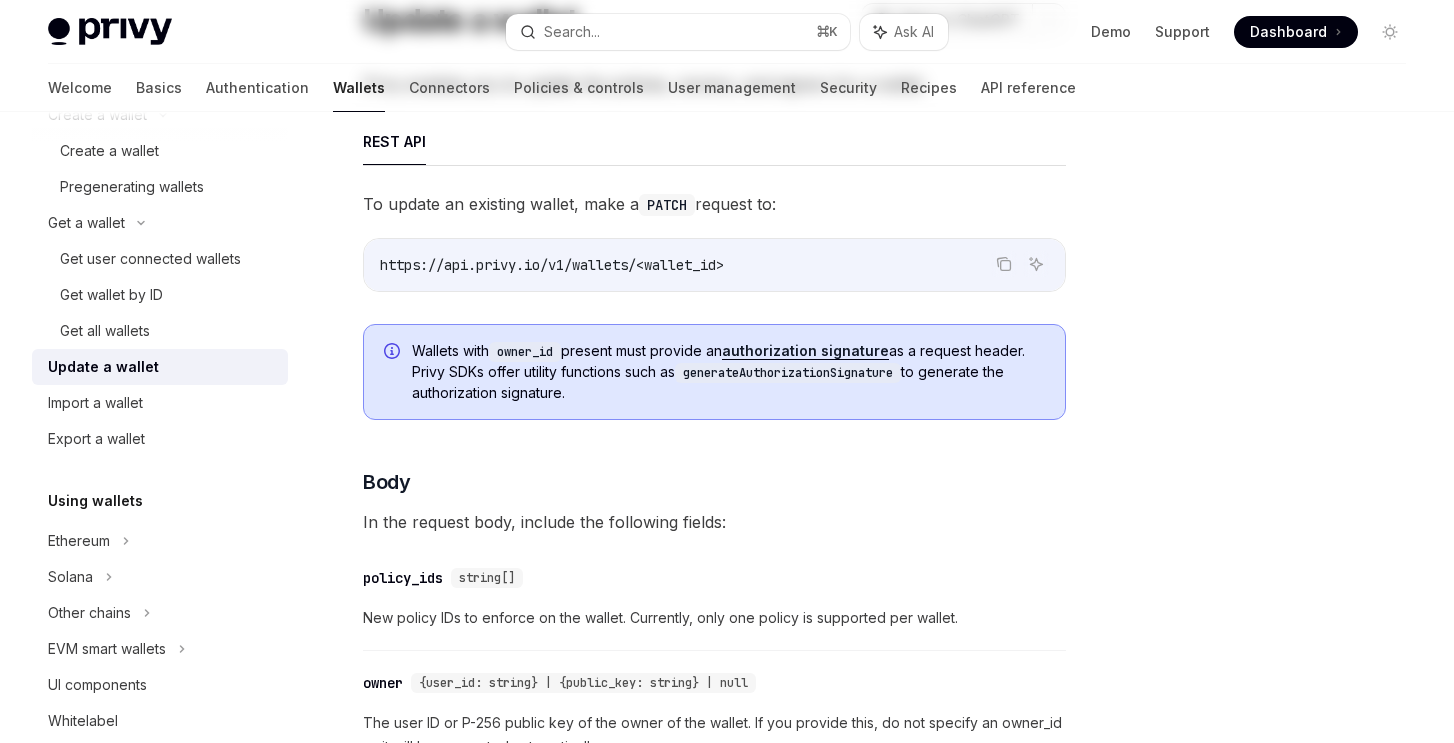 scroll, scrollTop: 0, scrollLeft: 0, axis: both 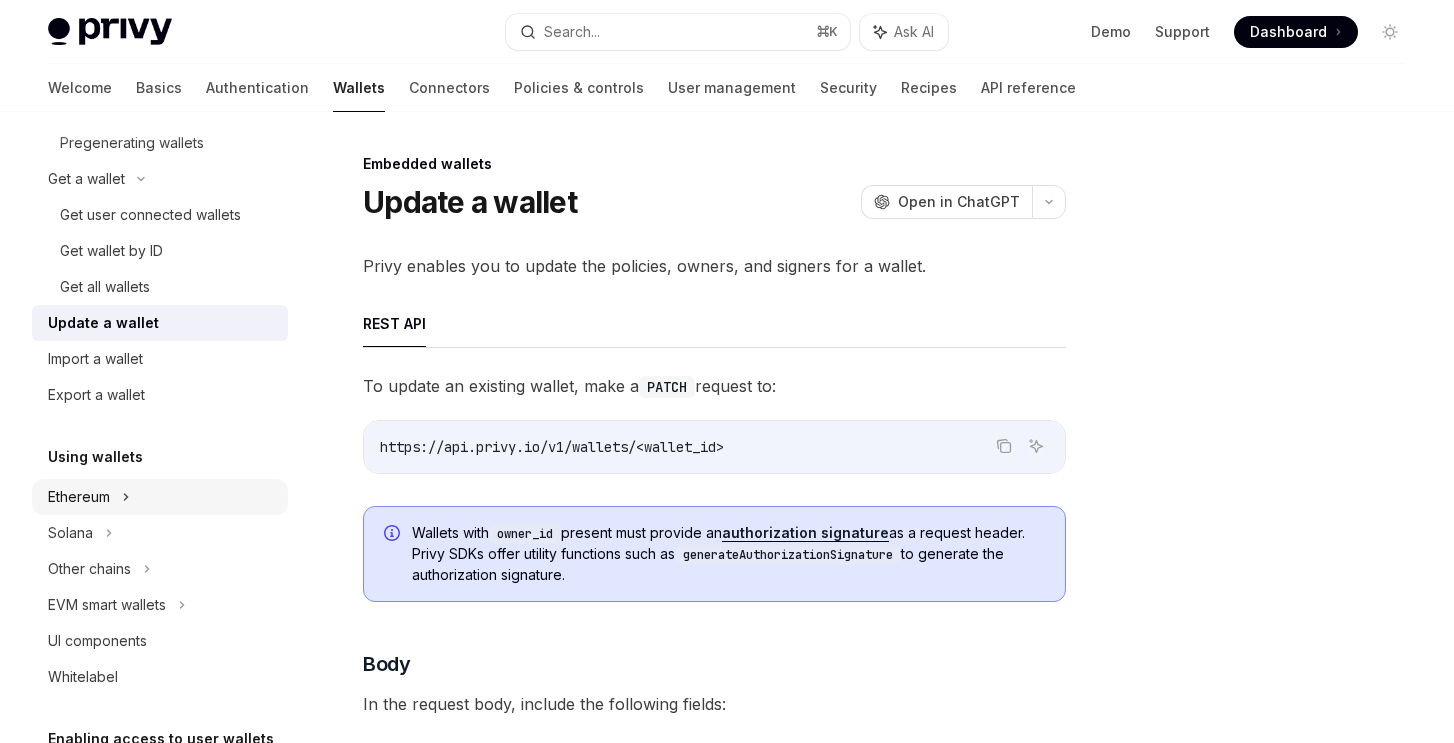 click 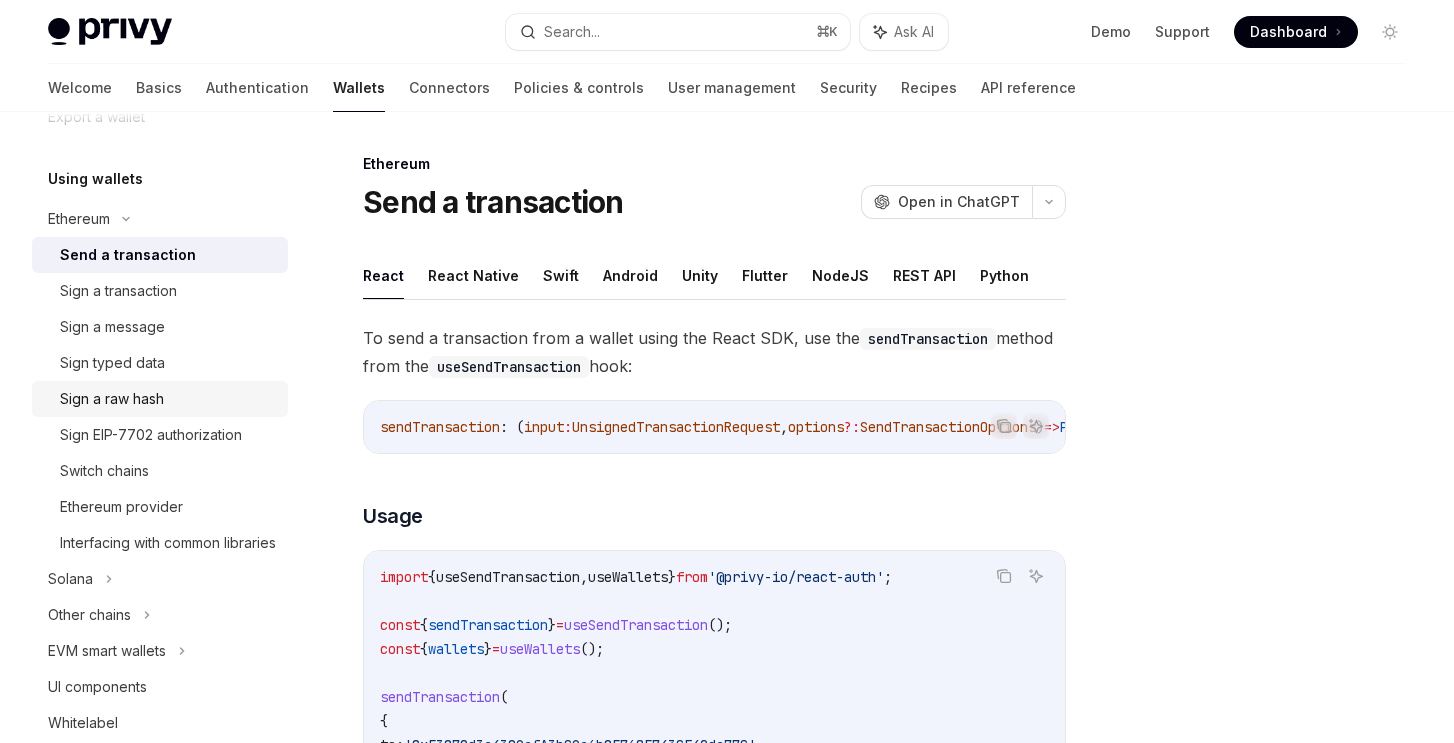 scroll, scrollTop: 526, scrollLeft: 0, axis: vertical 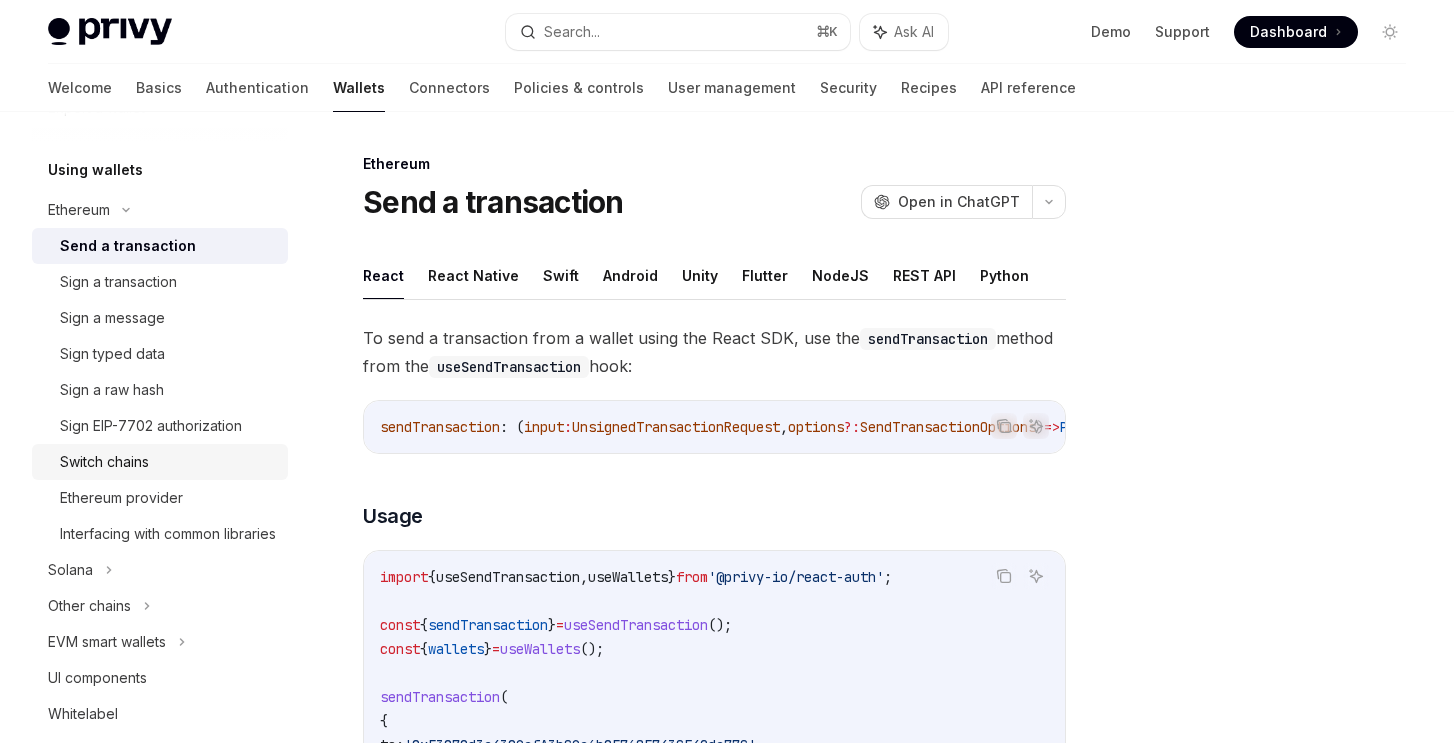 click on "Switch chains" at bounding box center (168, 462) 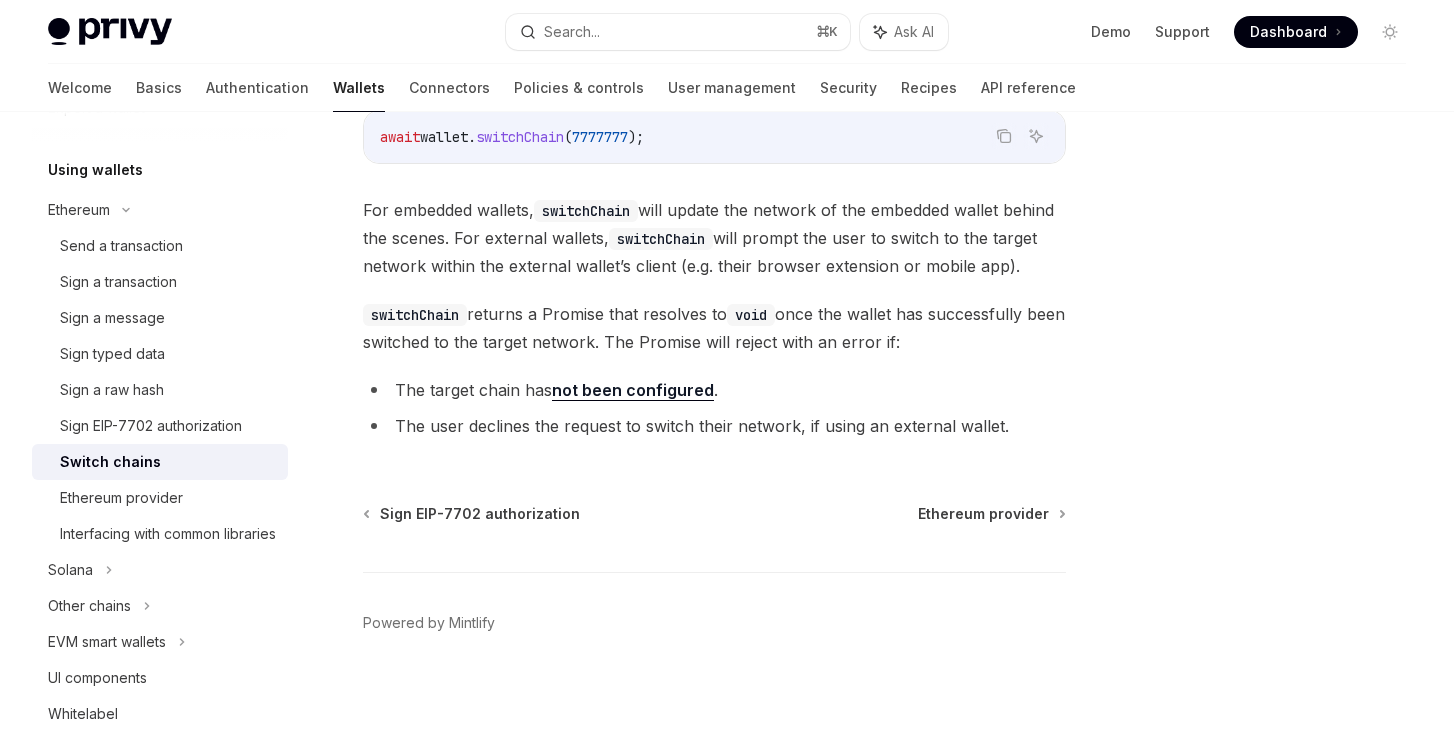scroll, scrollTop: 478, scrollLeft: 0, axis: vertical 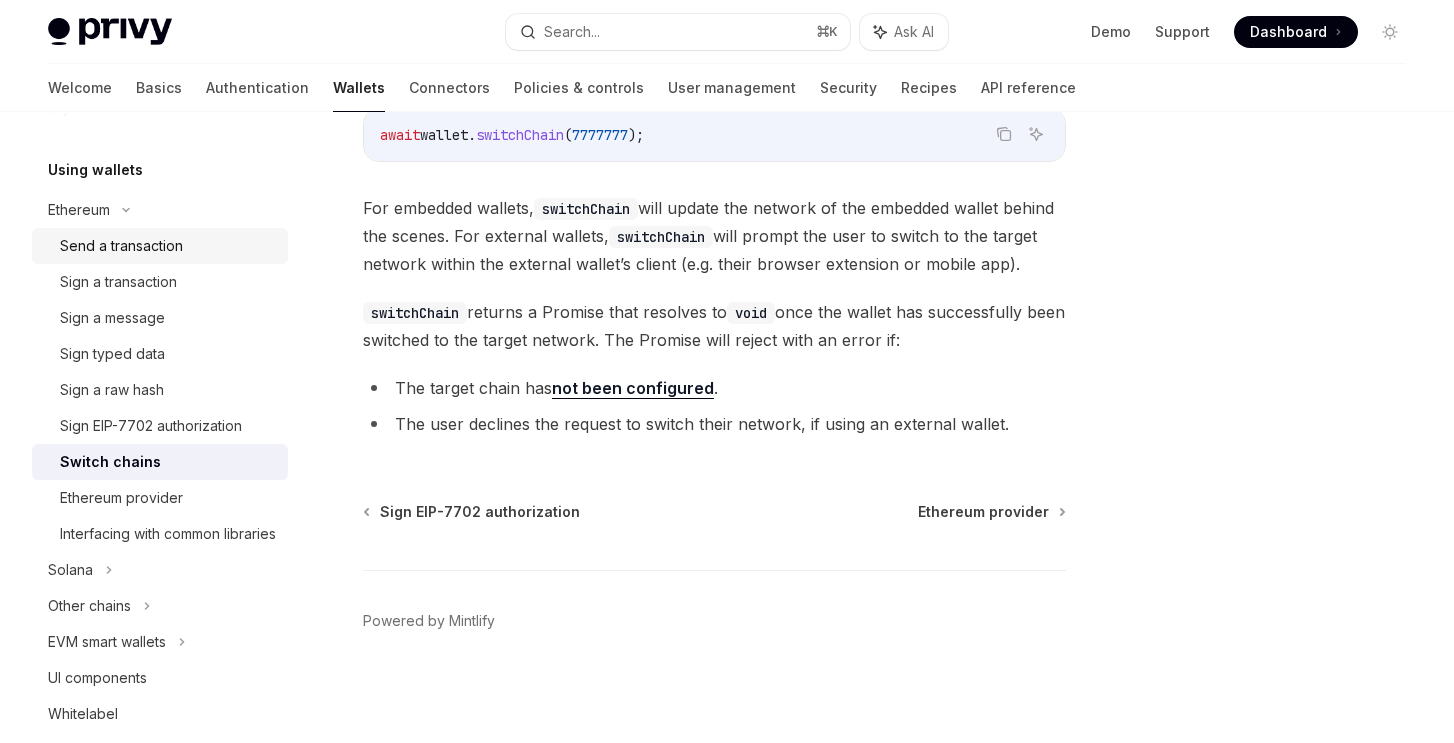click on "Send a transaction" at bounding box center (121, 246) 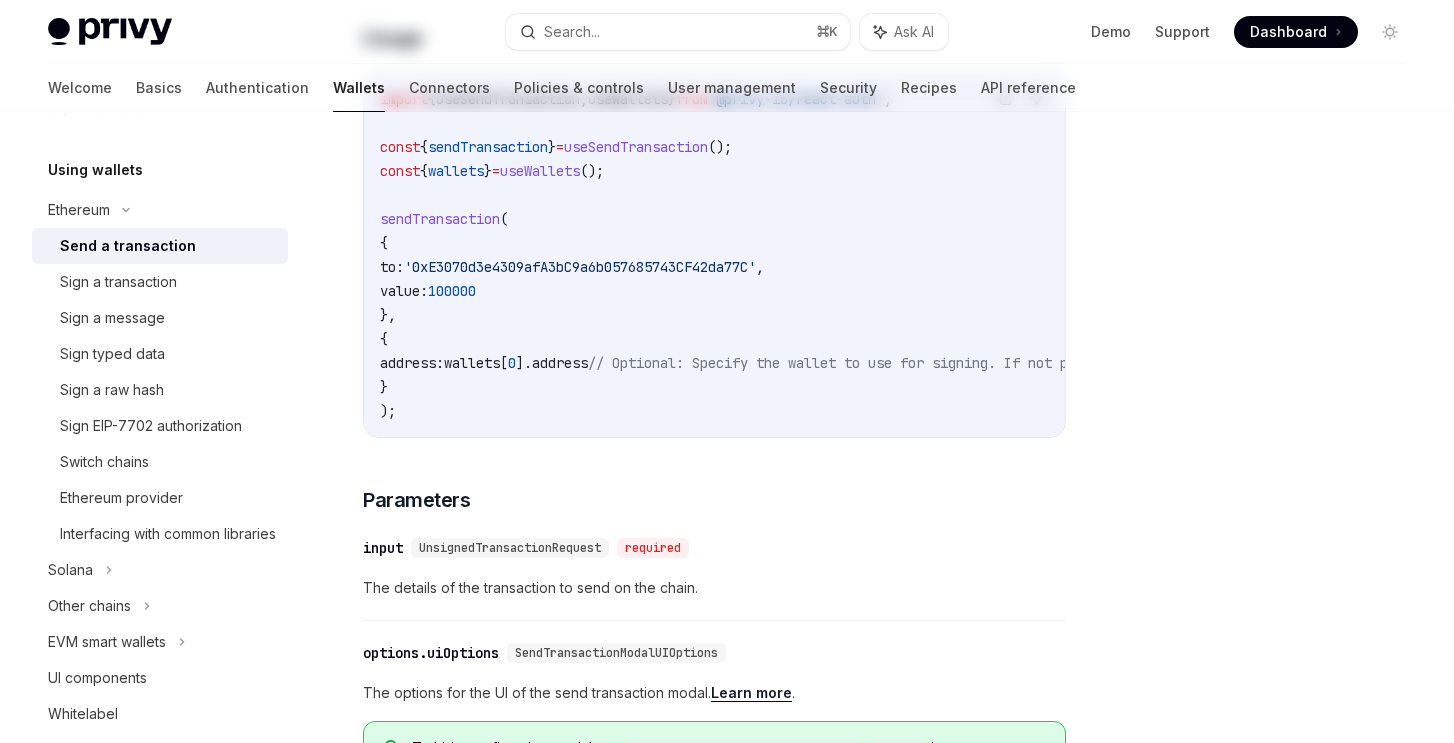 scroll, scrollTop: 0, scrollLeft: 0, axis: both 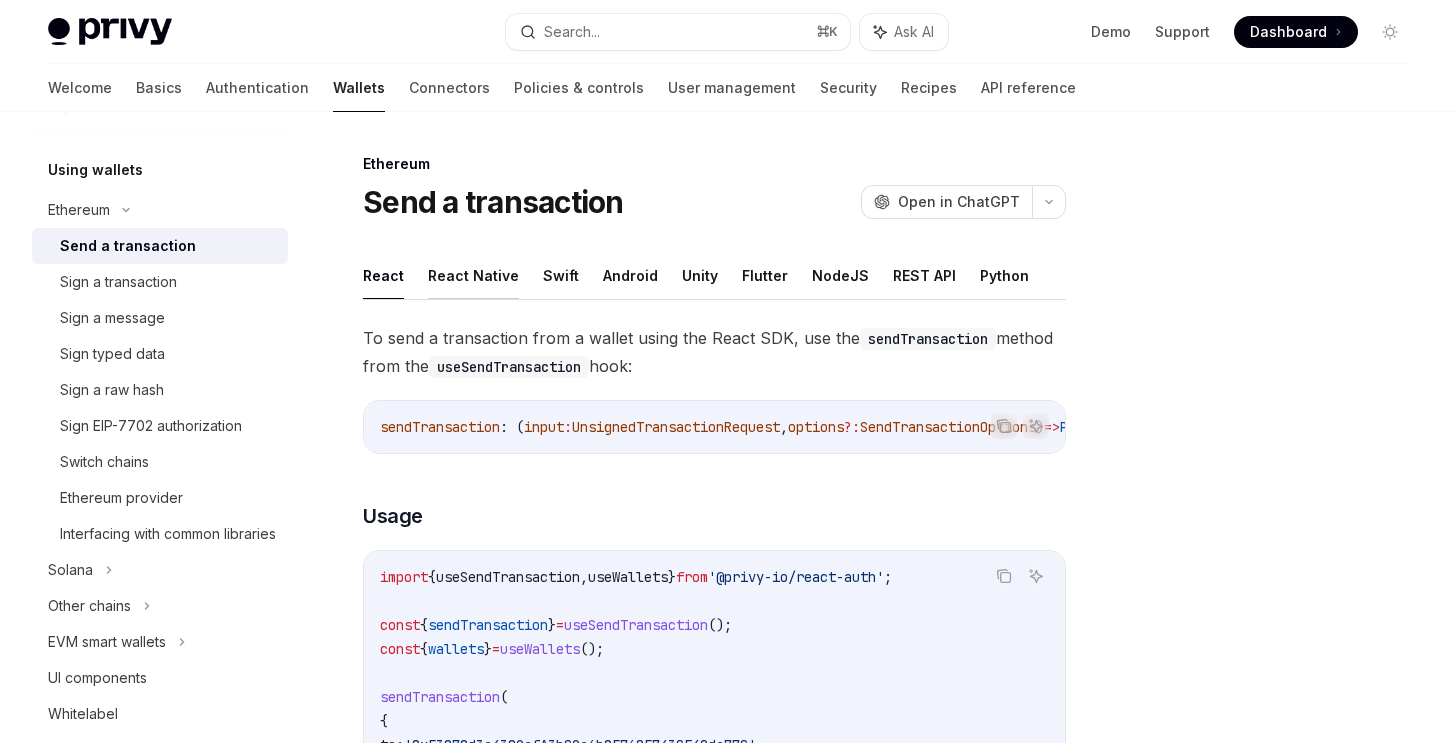 click on "React Native" at bounding box center [473, 275] 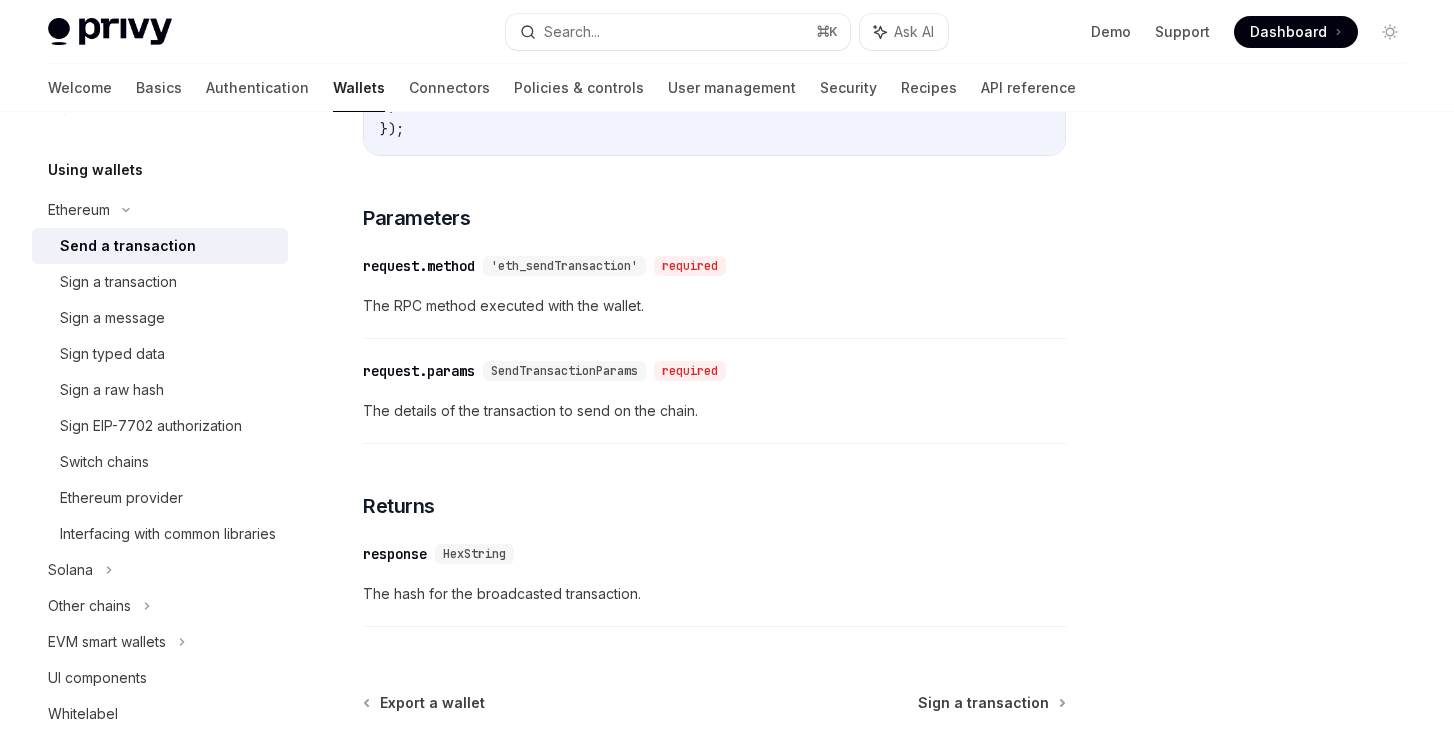 scroll, scrollTop: 1127, scrollLeft: 0, axis: vertical 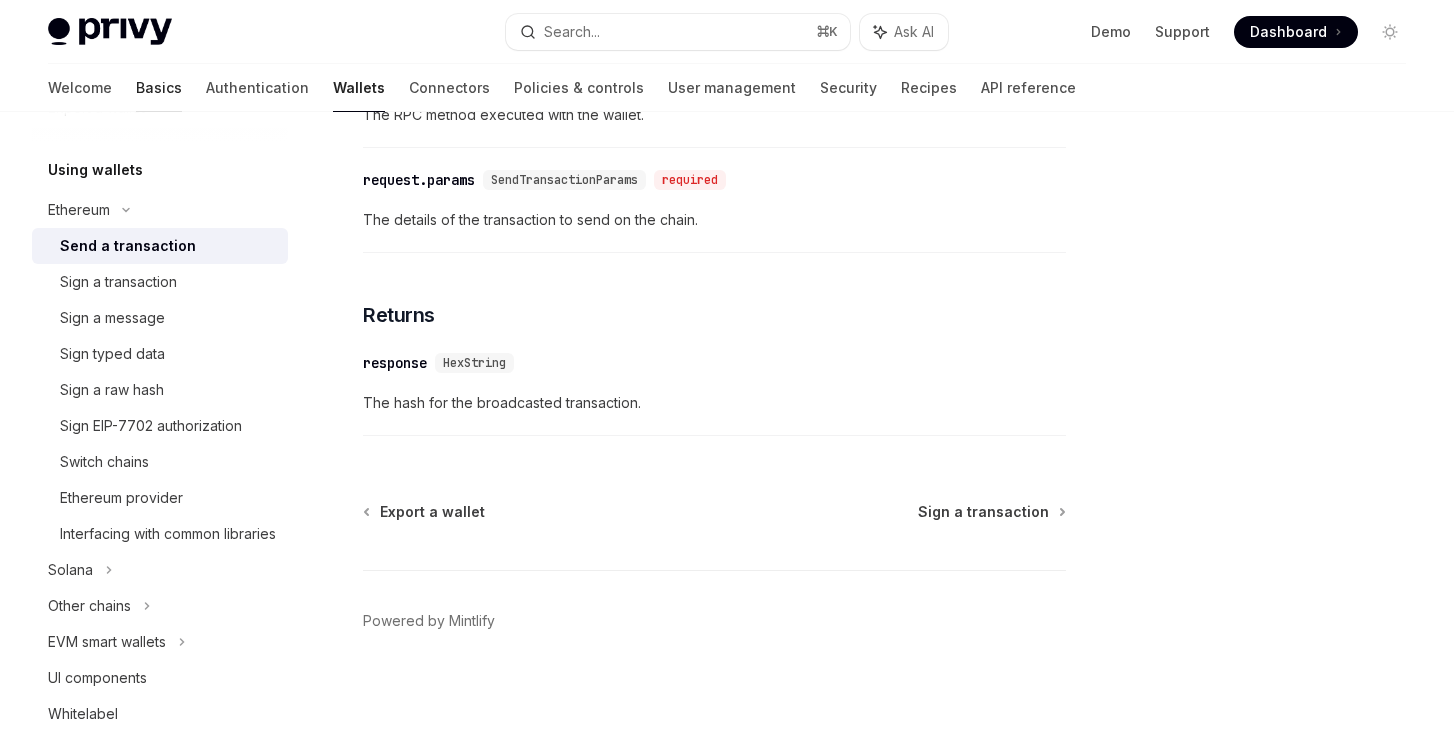 click on "Basics" at bounding box center (159, 88) 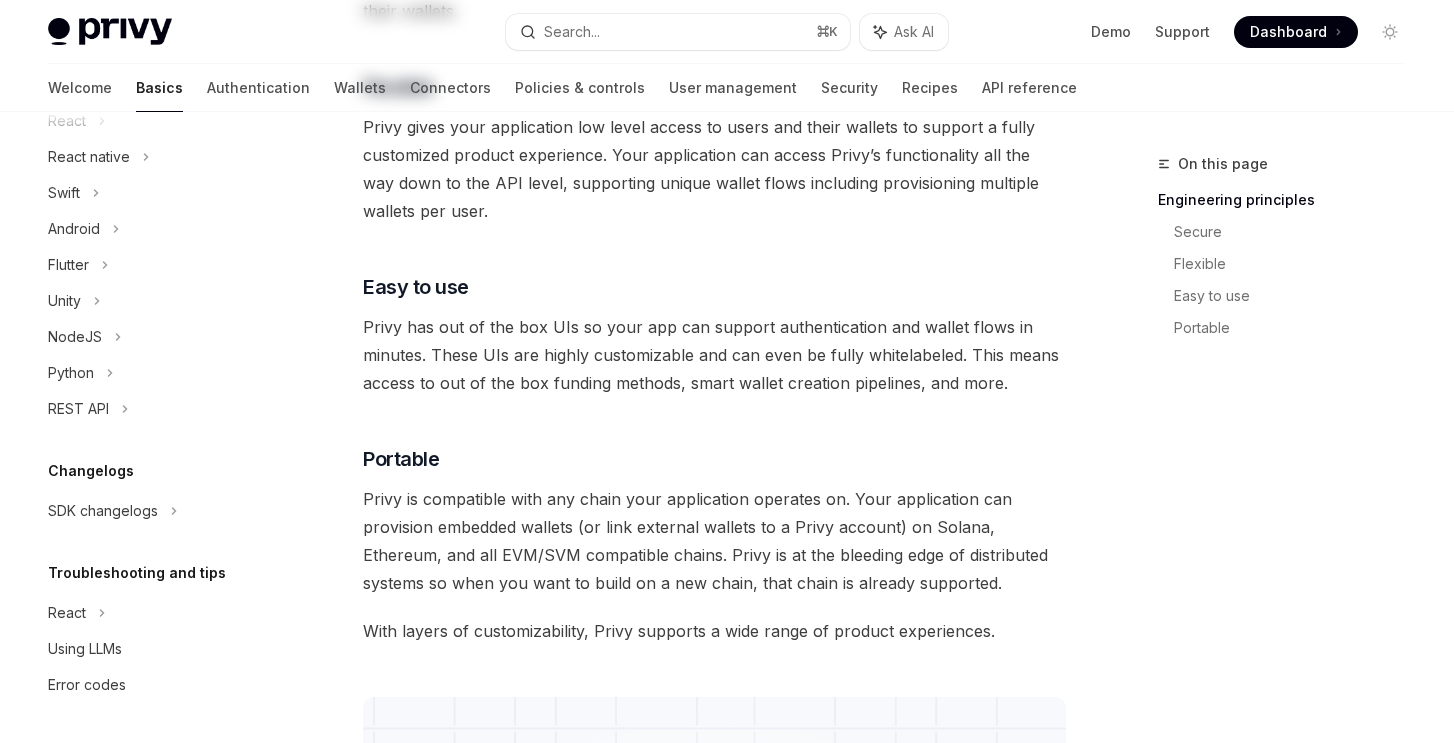 scroll, scrollTop: 0, scrollLeft: 0, axis: both 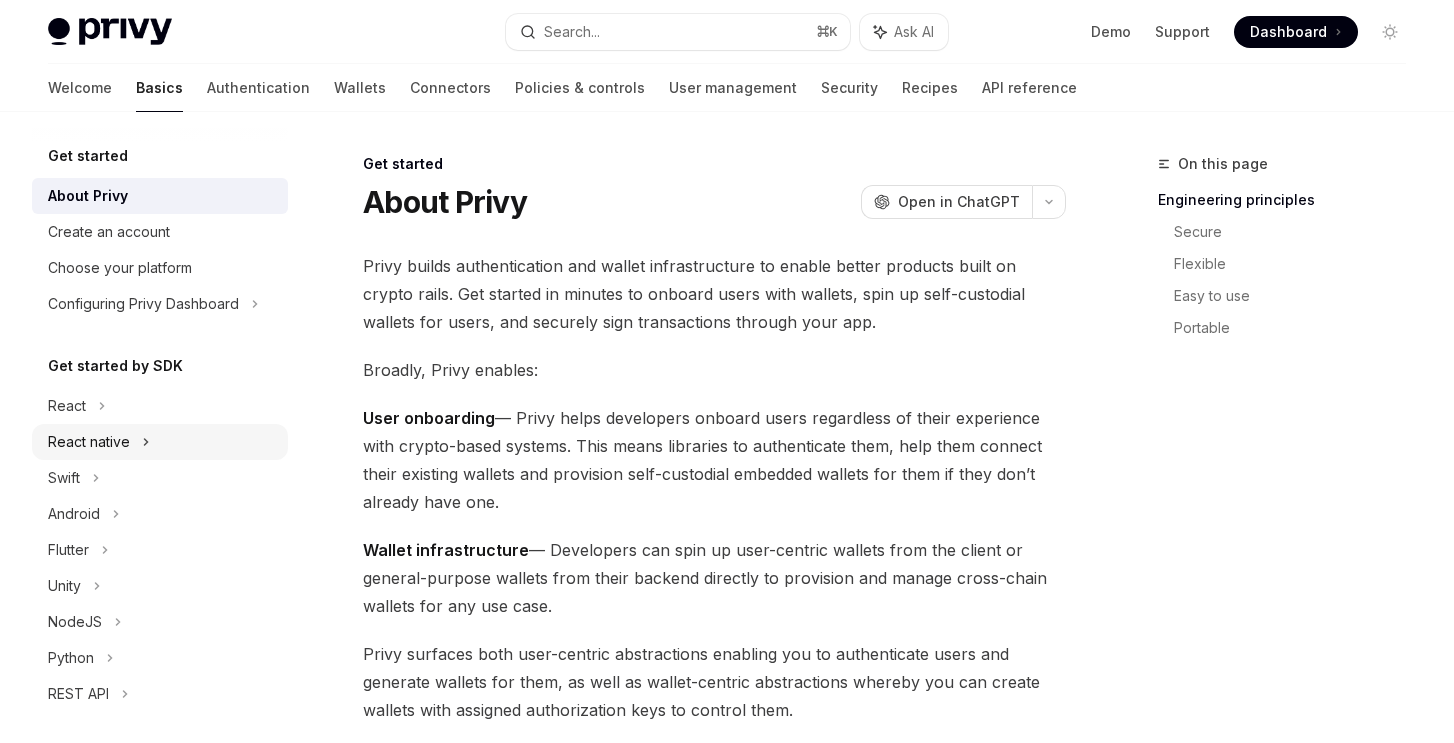 click on "React native" at bounding box center [89, 442] 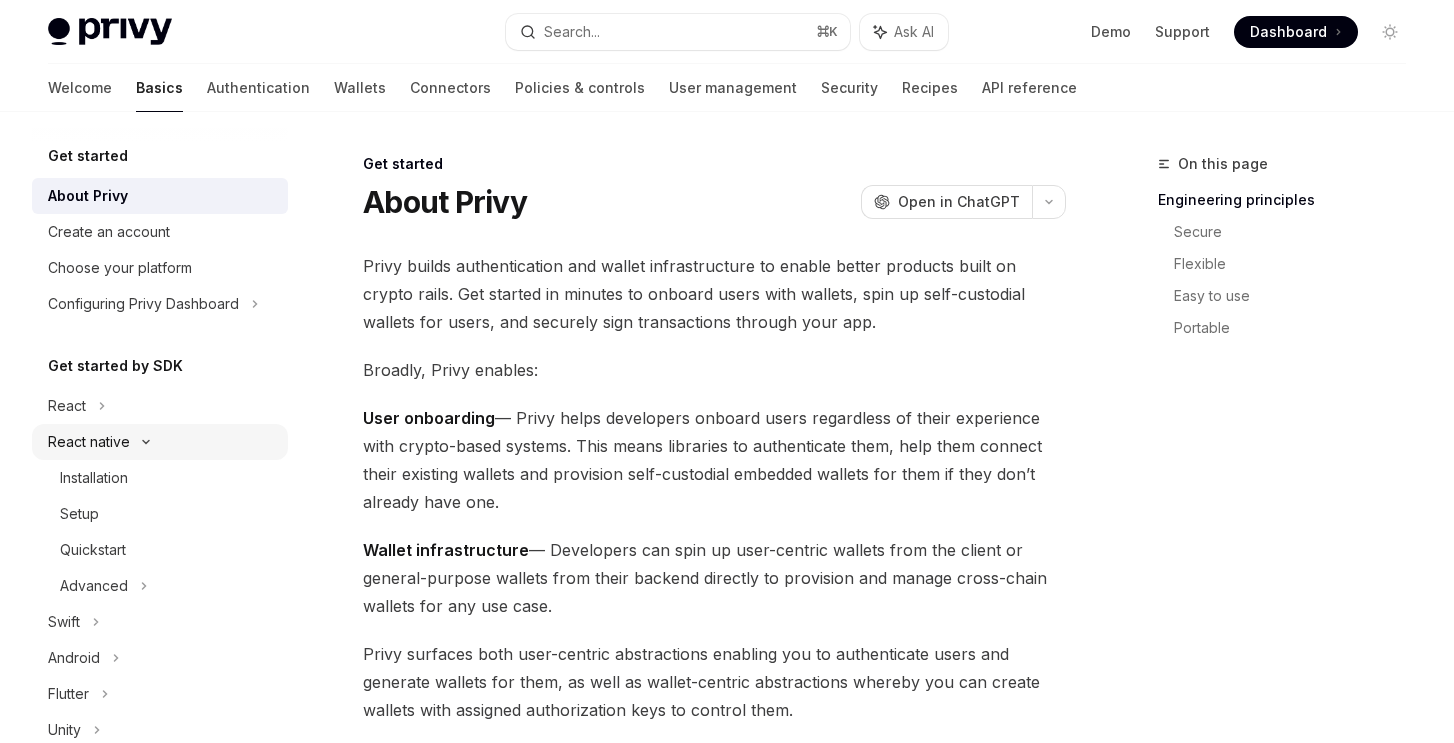 type on "*" 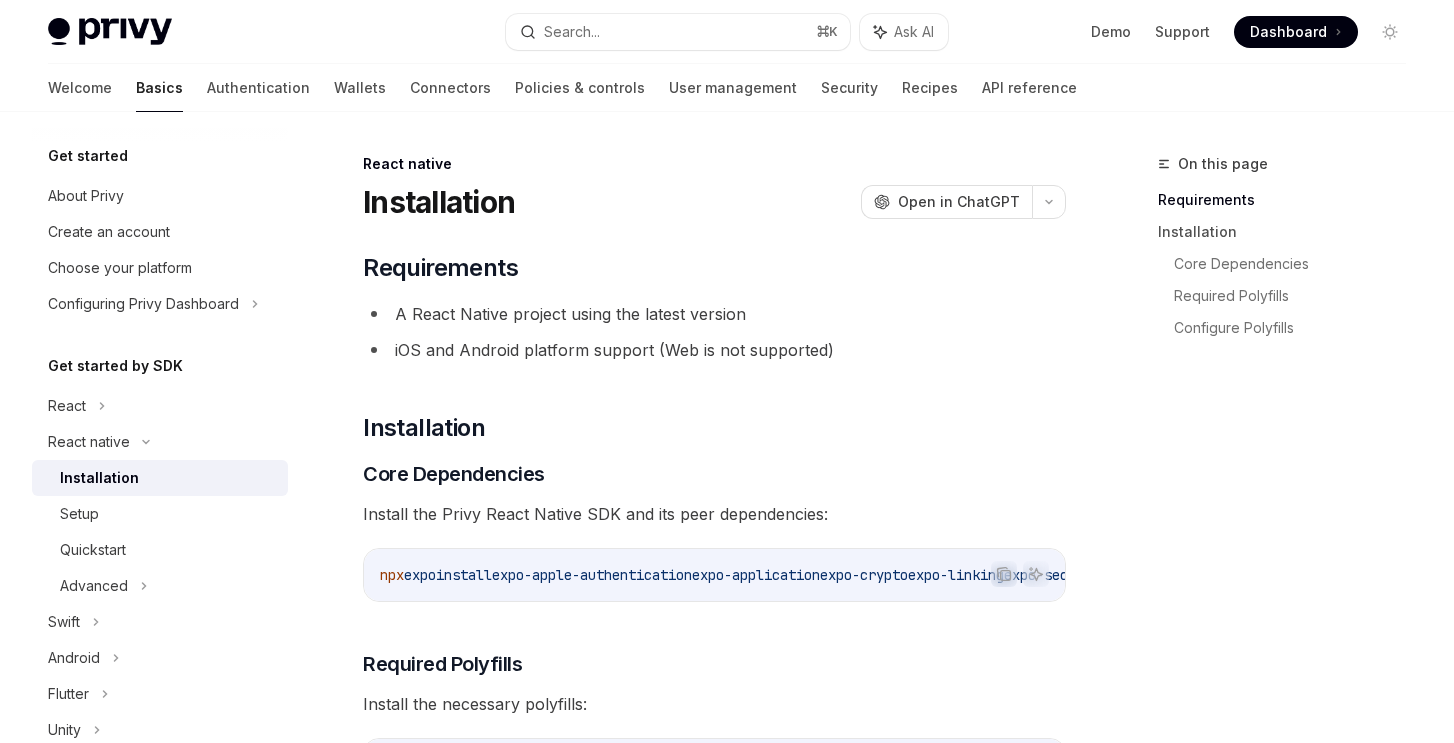 scroll, scrollTop: 0, scrollLeft: 0, axis: both 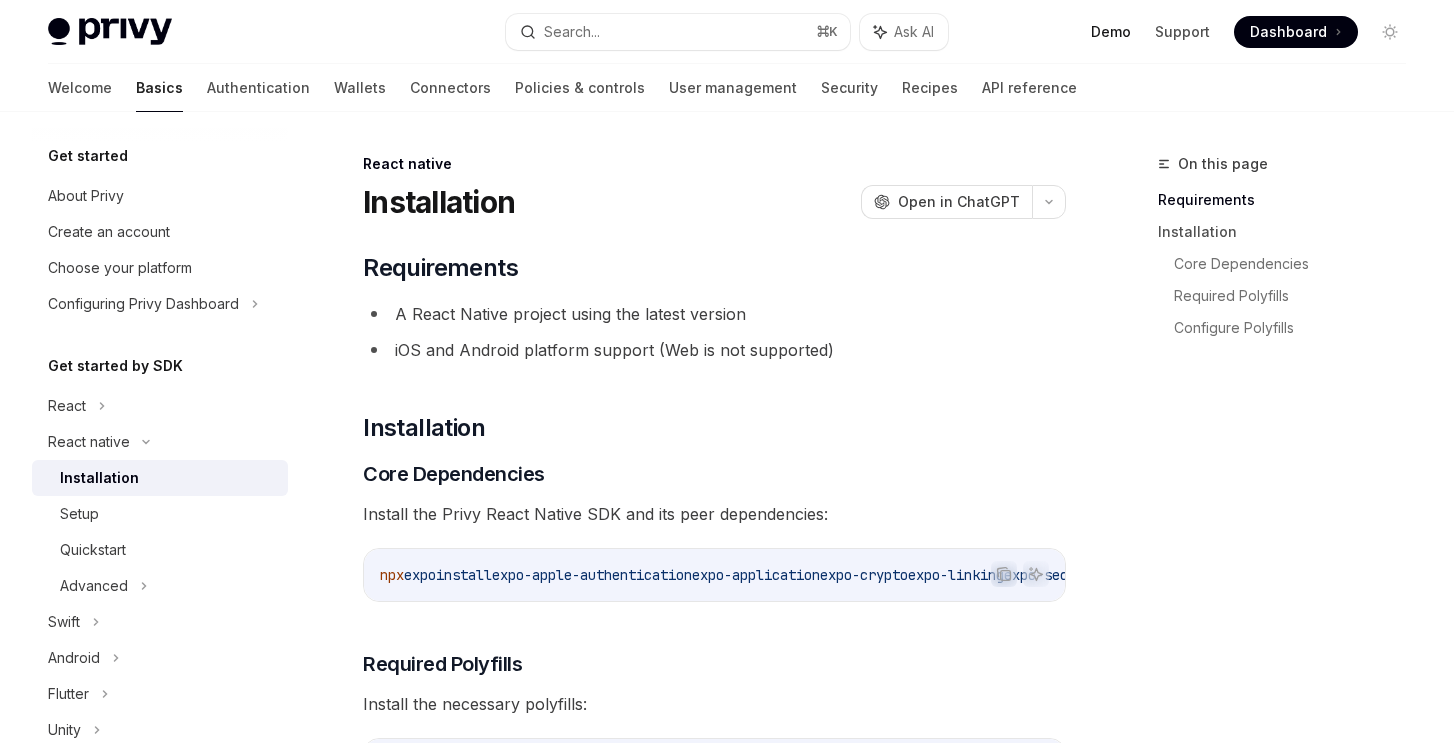 click on "Demo" at bounding box center (1111, 32) 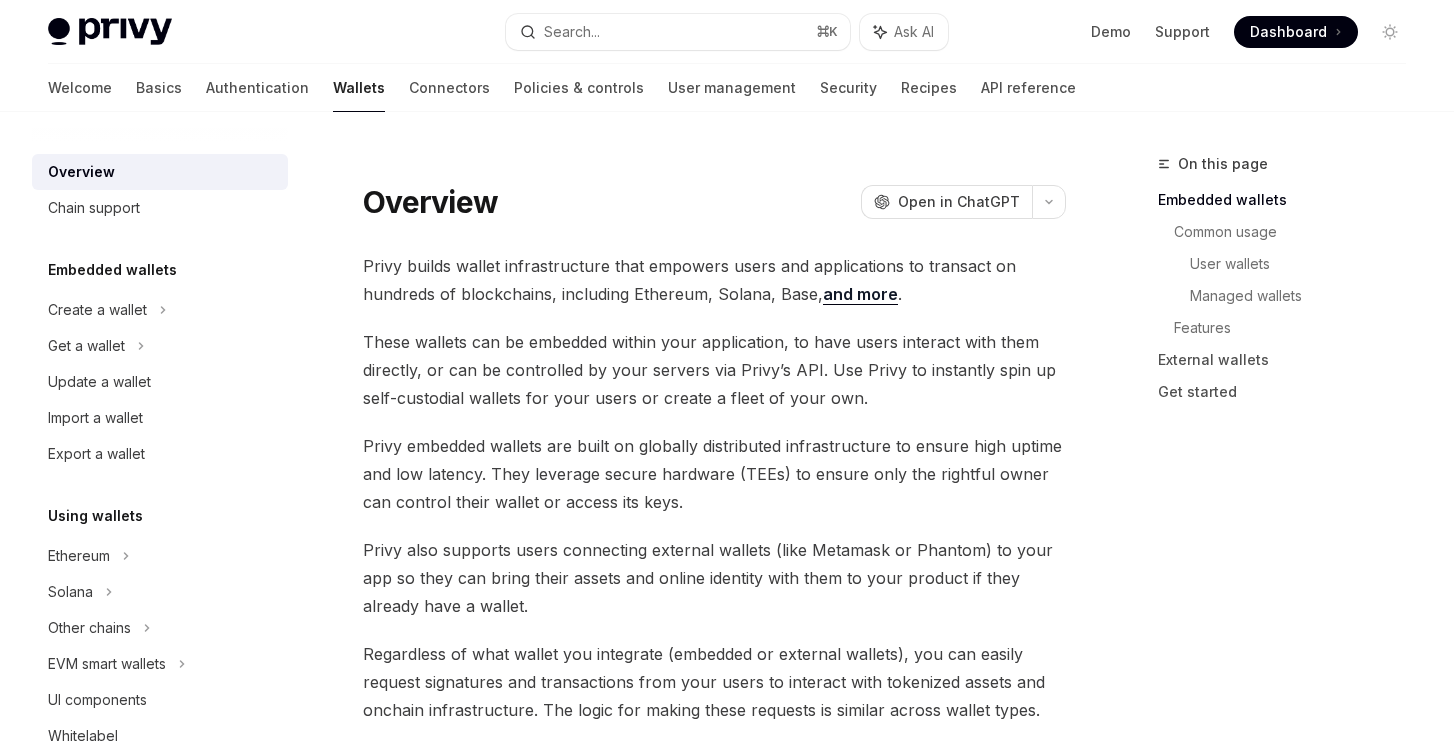 scroll, scrollTop: 0, scrollLeft: 0, axis: both 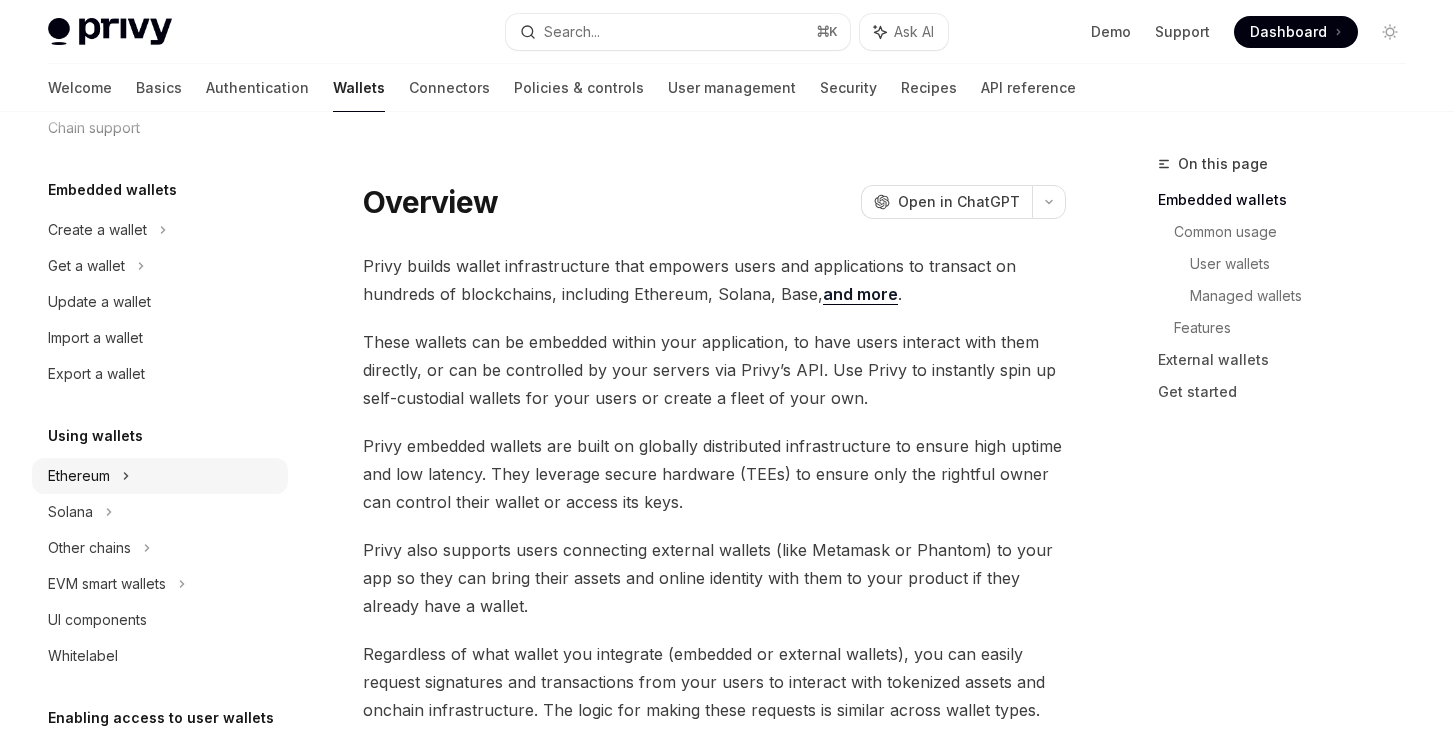 click 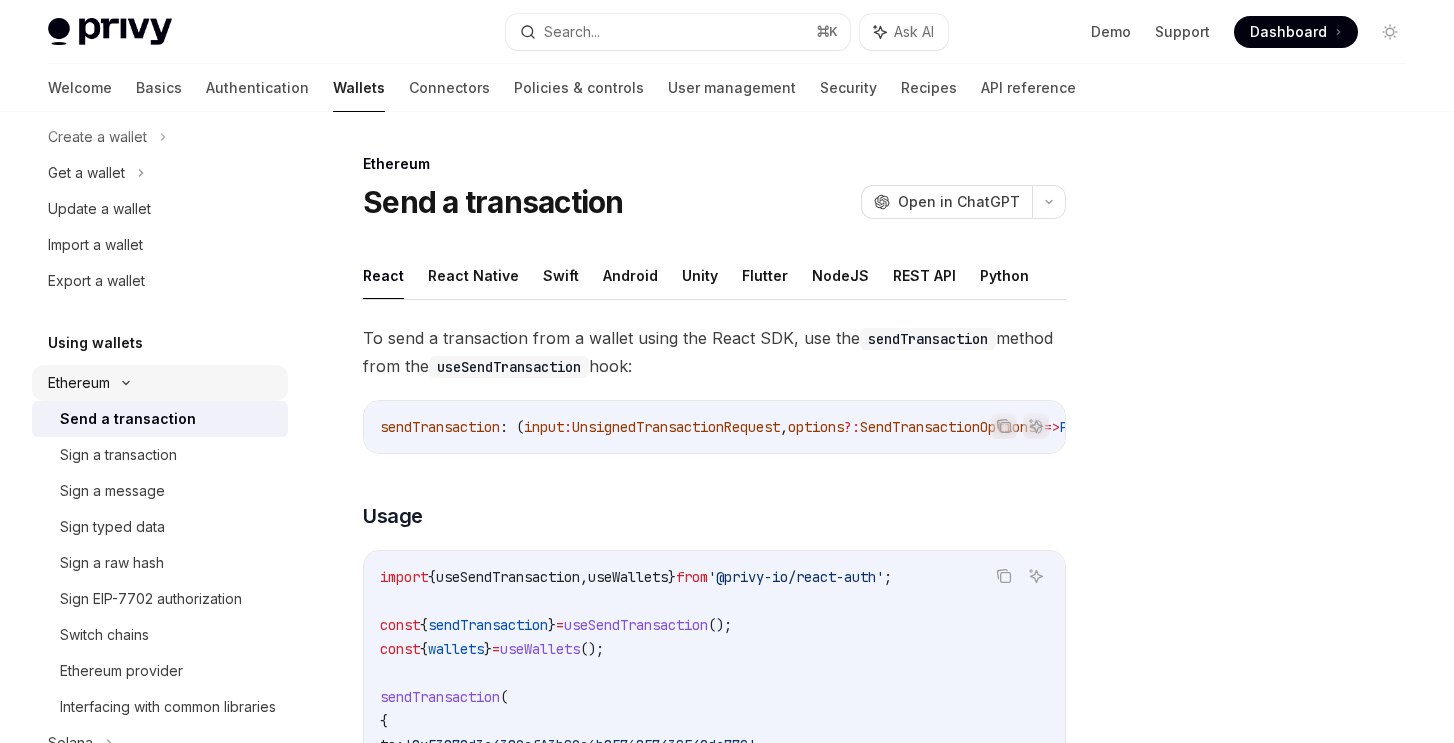 scroll, scrollTop: 176, scrollLeft: 0, axis: vertical 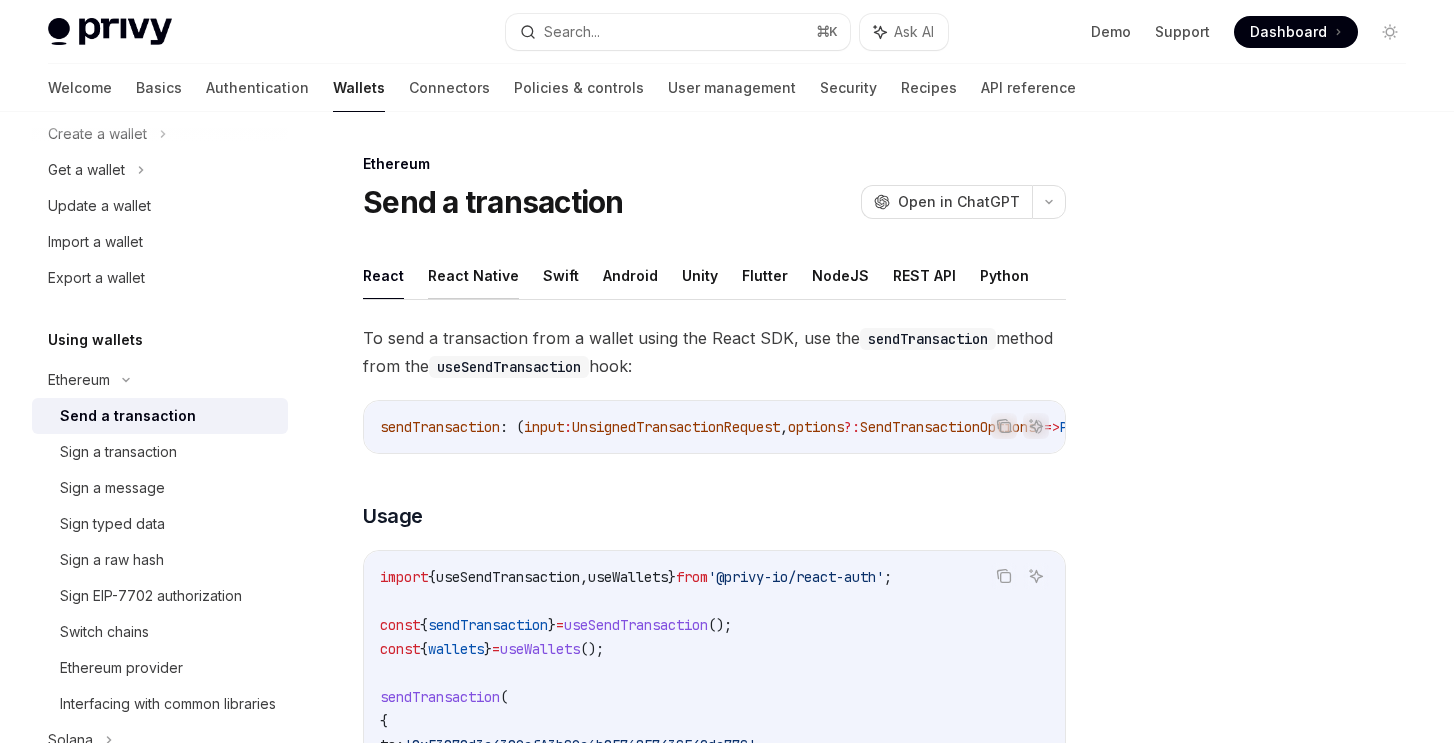 click on "React Native" at bounding box center [473, 275] 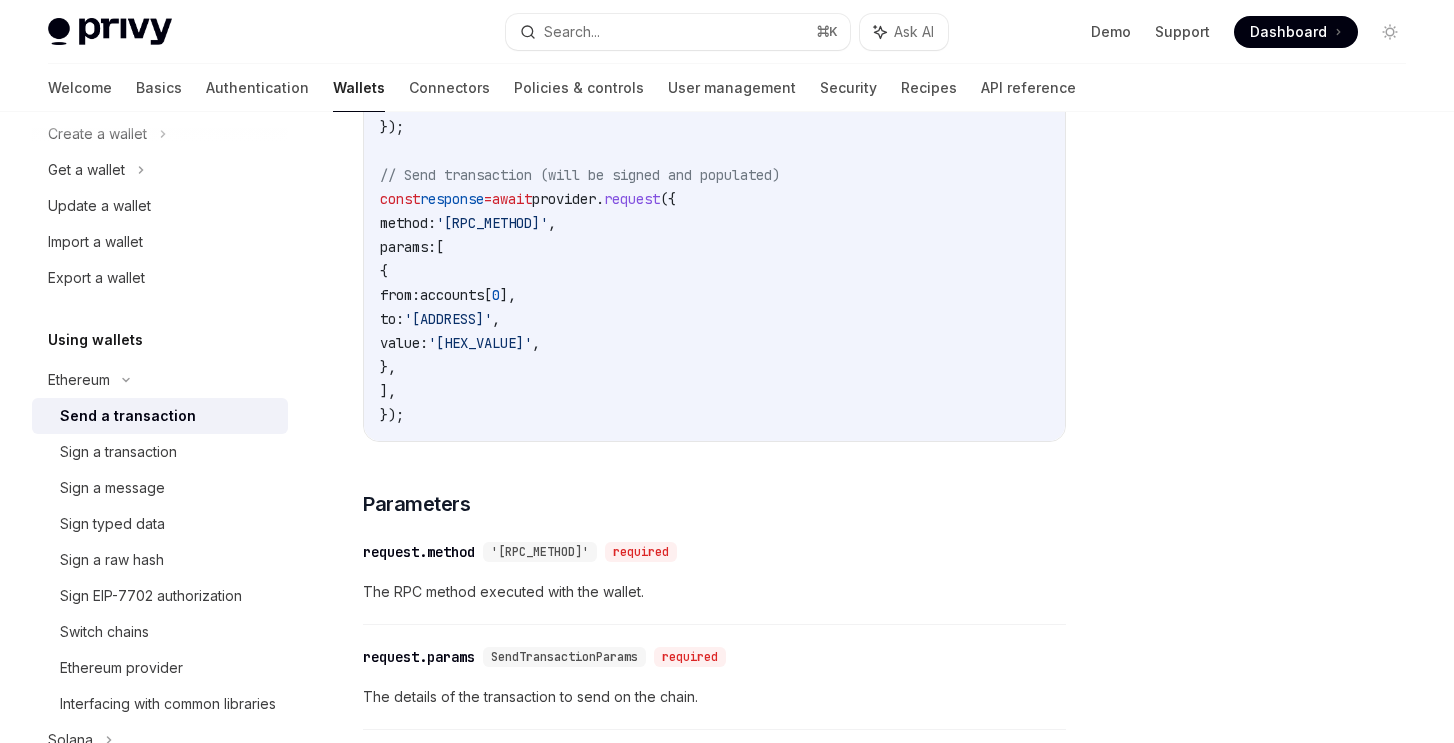 scroll, scrollTop: 550, scrollLeft: 0, axis: vertical 